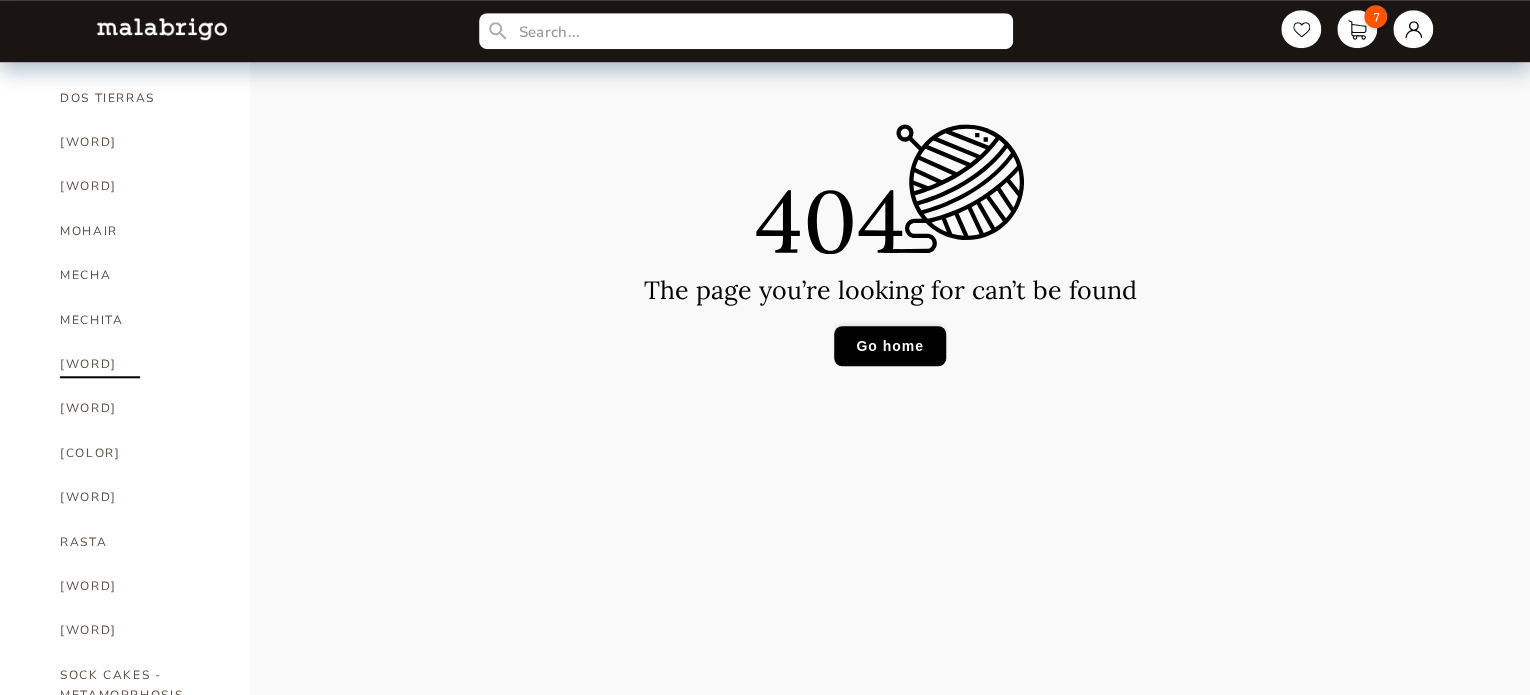 scroll, scrollTop: 800, scrollLeft: 0, axis: vertical 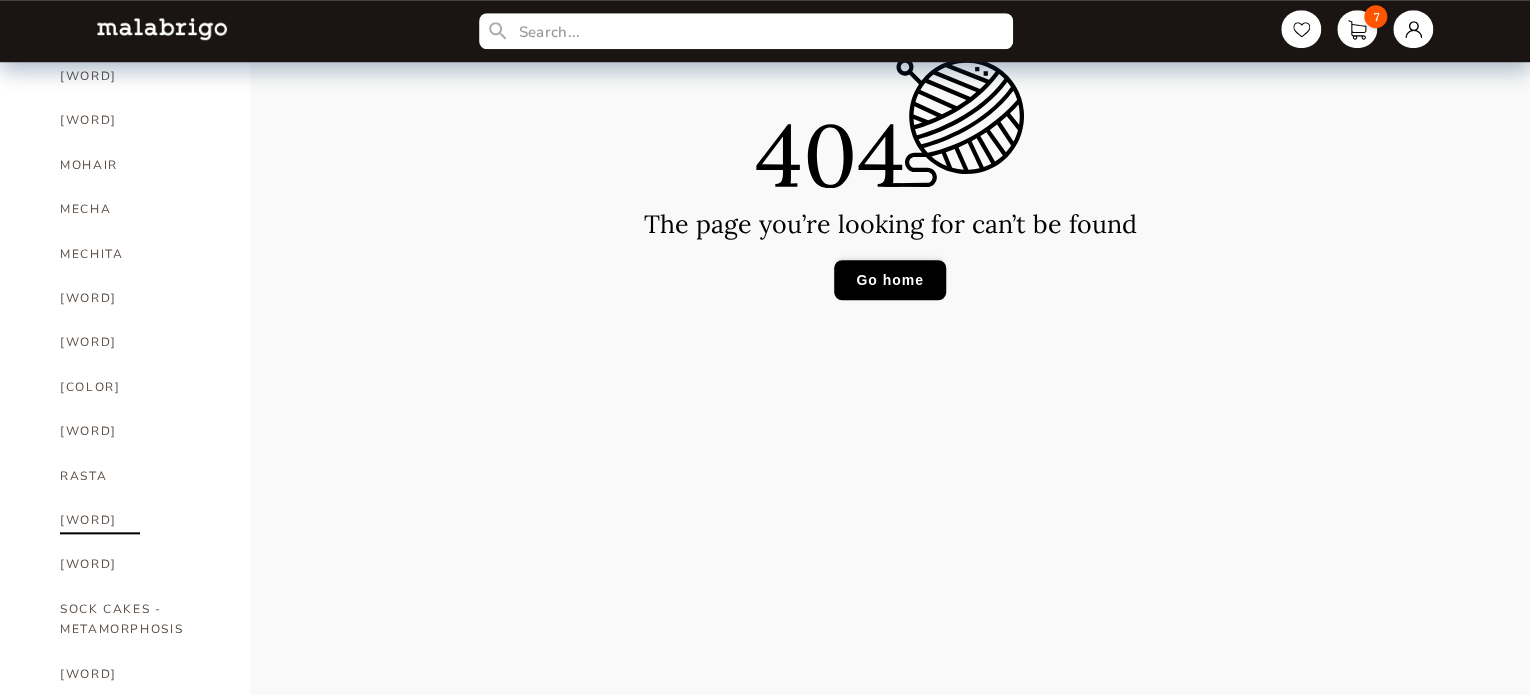 click on "[WORD]" at bounding box center (140, 520) 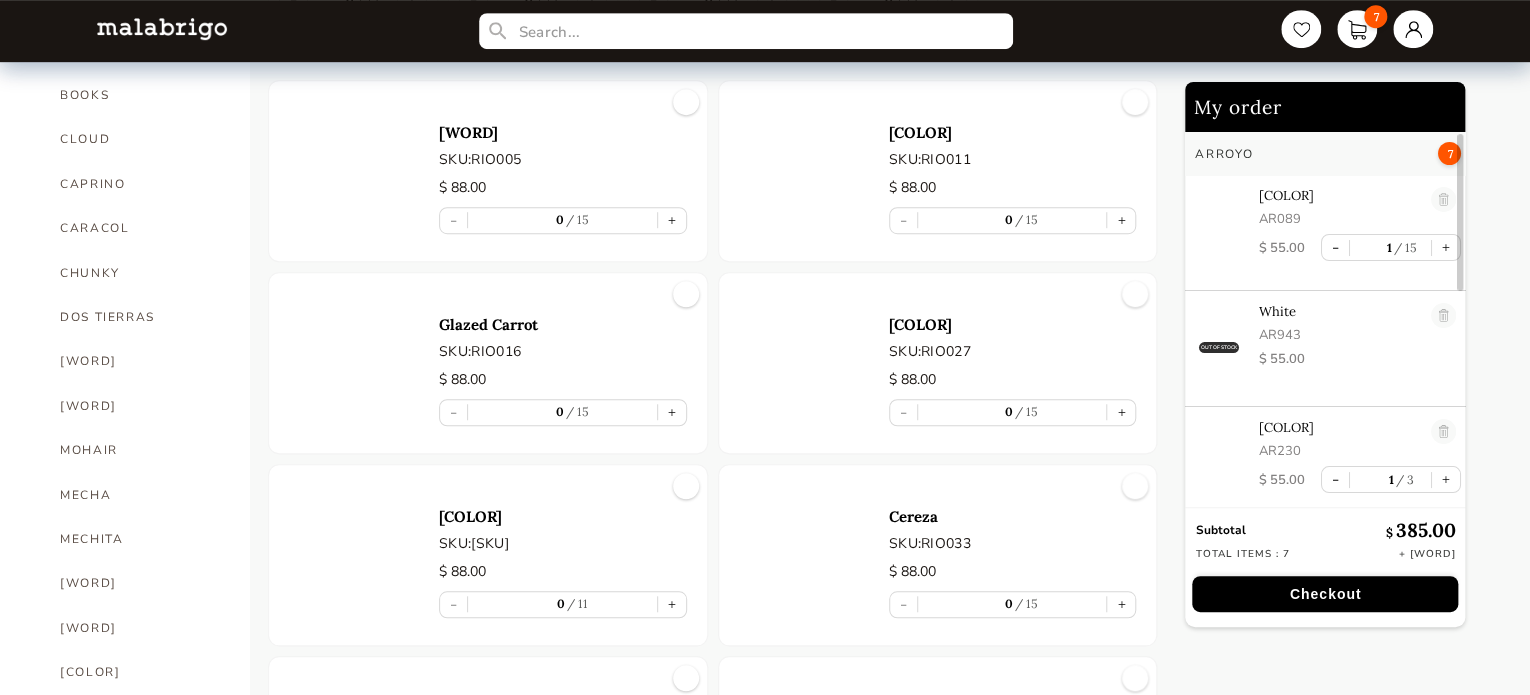 scroll, scrollTop: 0, scrollLeft: 0, axis: both 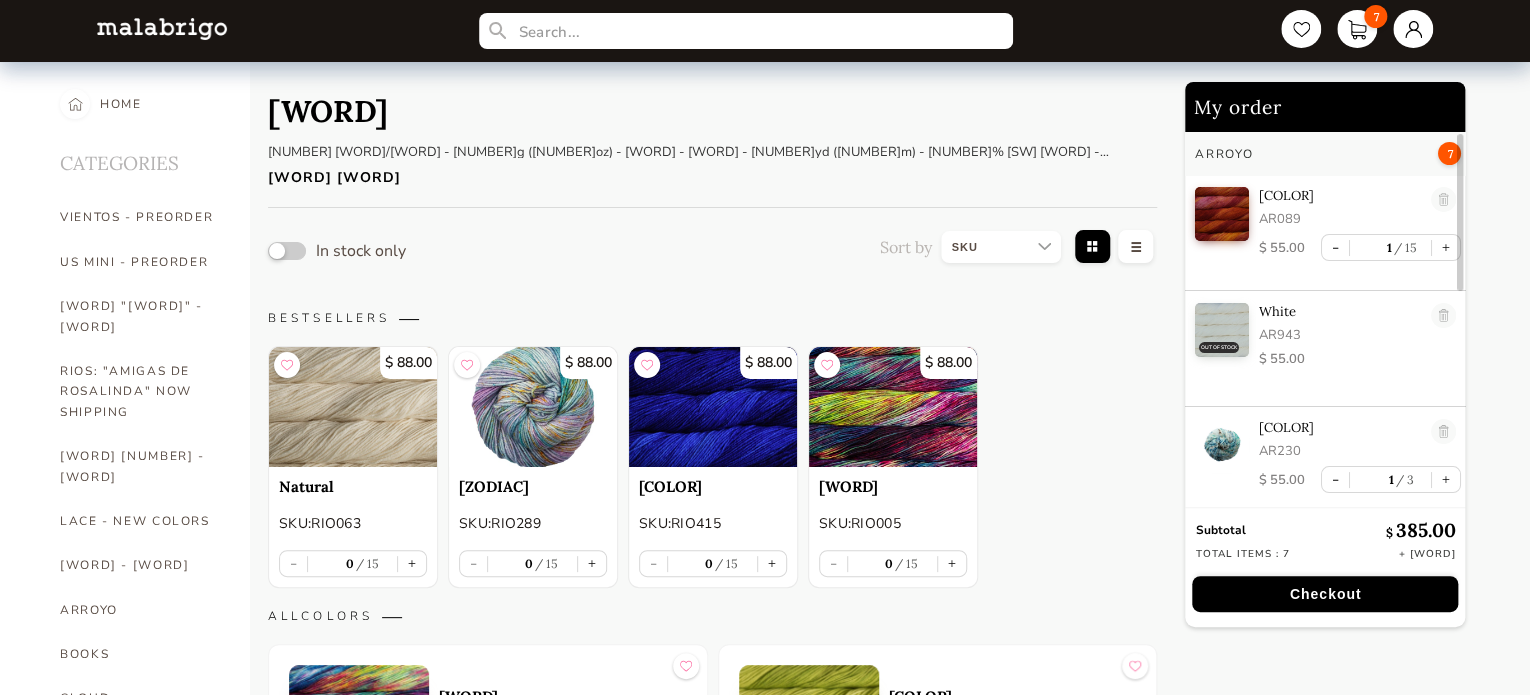 click at bounding box center [1001, 247] 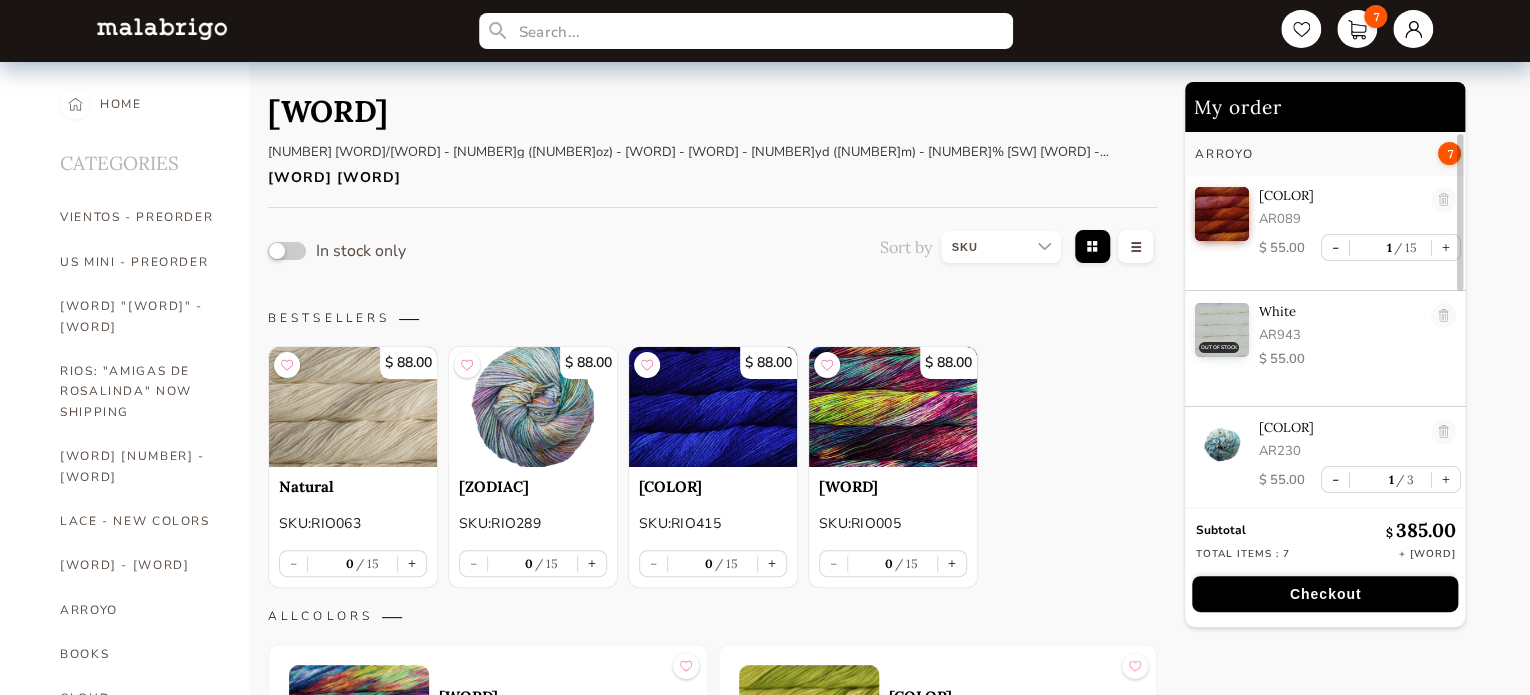 select on "[NAME]" 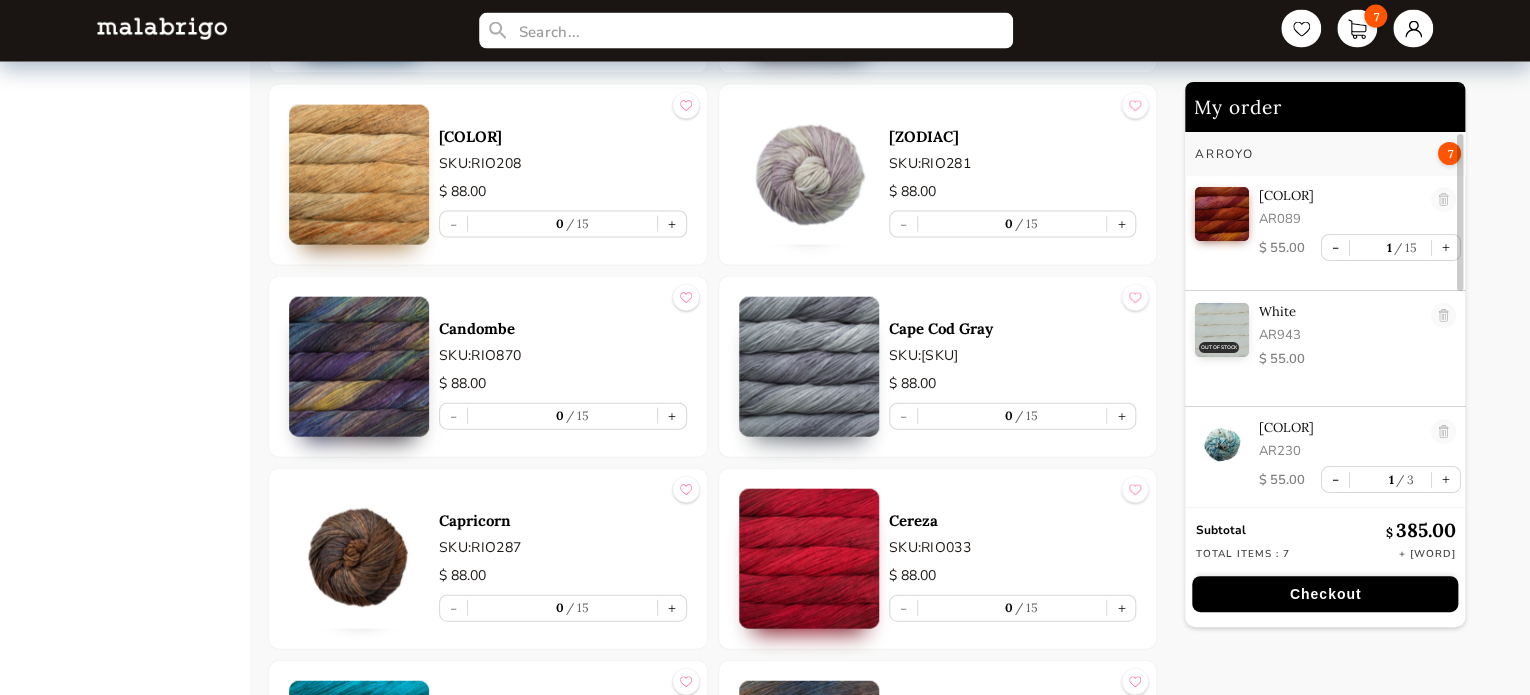scroll, scrollTop: 2100, scrollLeft: 0, axis: vertical 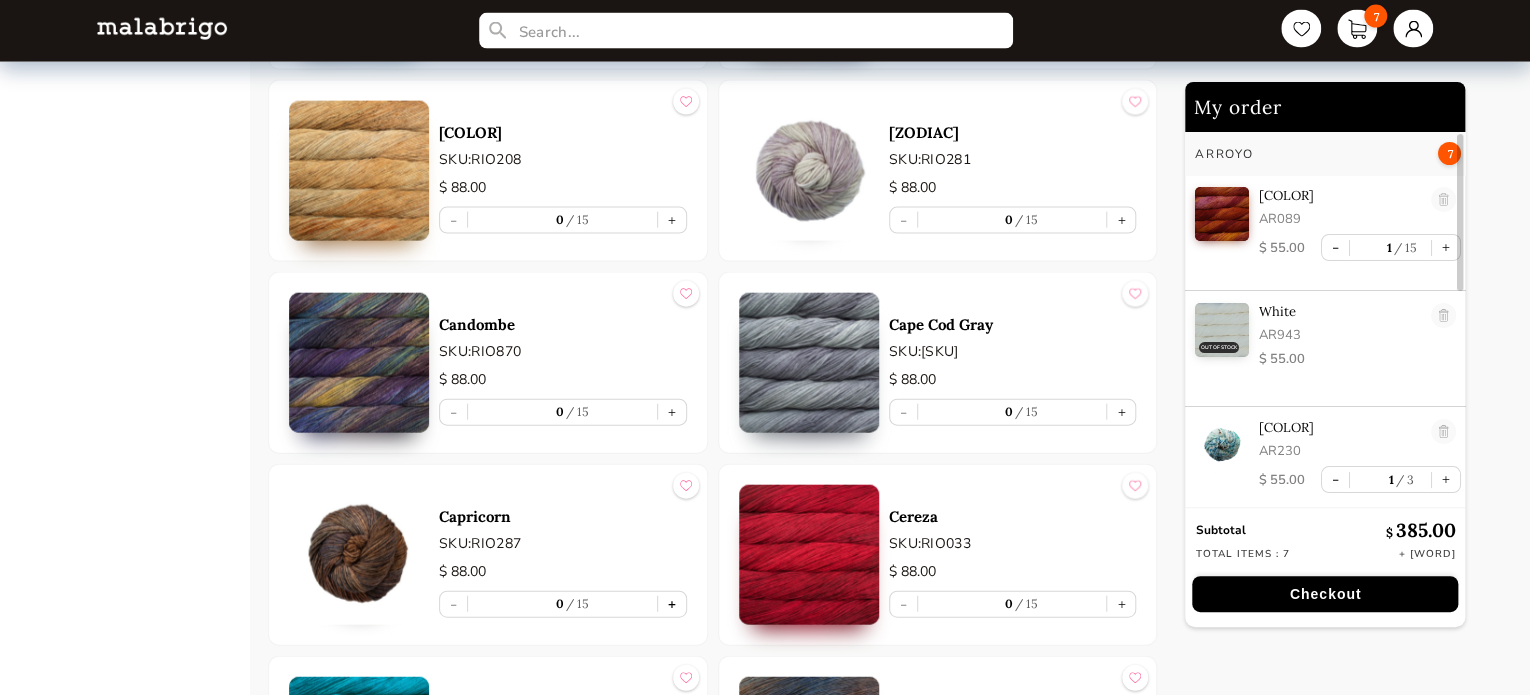 click on "+" at bounding box center (672, 604) 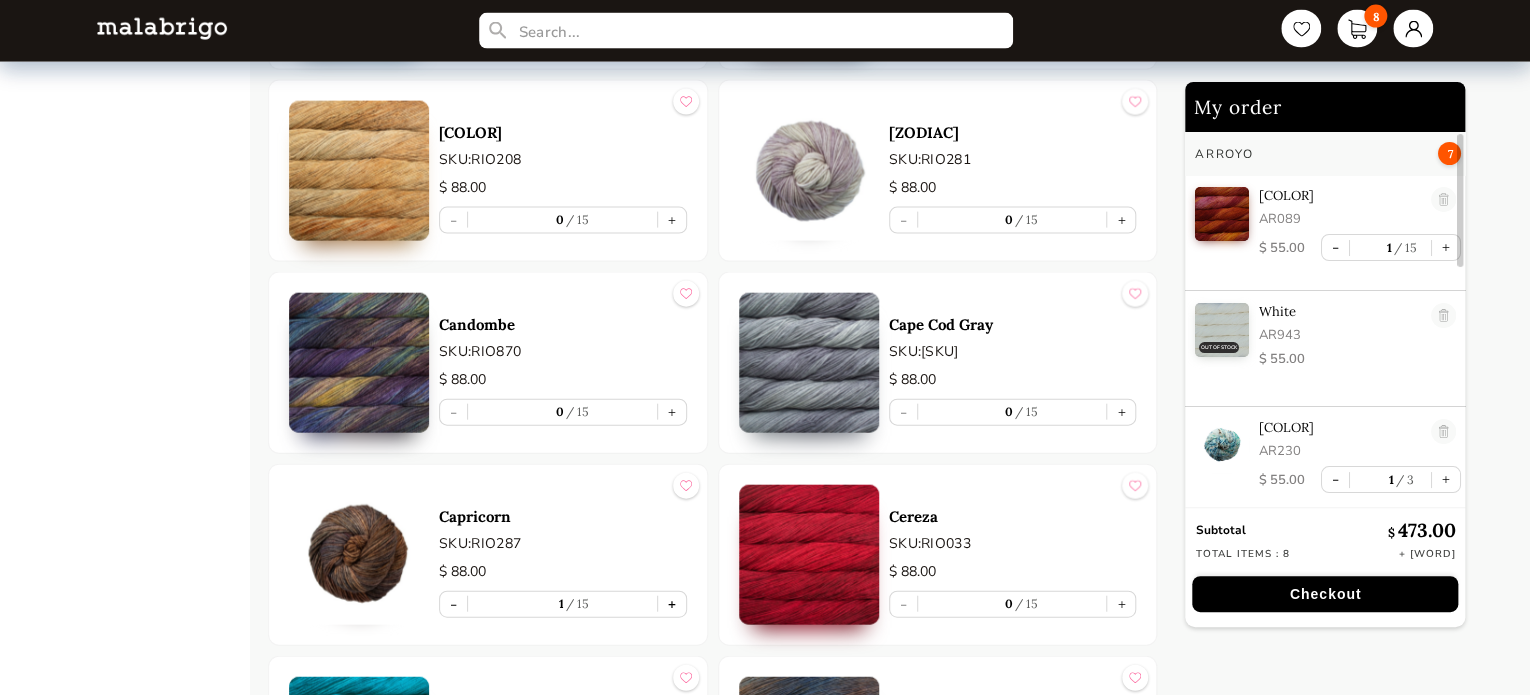 scroll, scrollTop: 80, scrollLeft: 0, axis: vertical 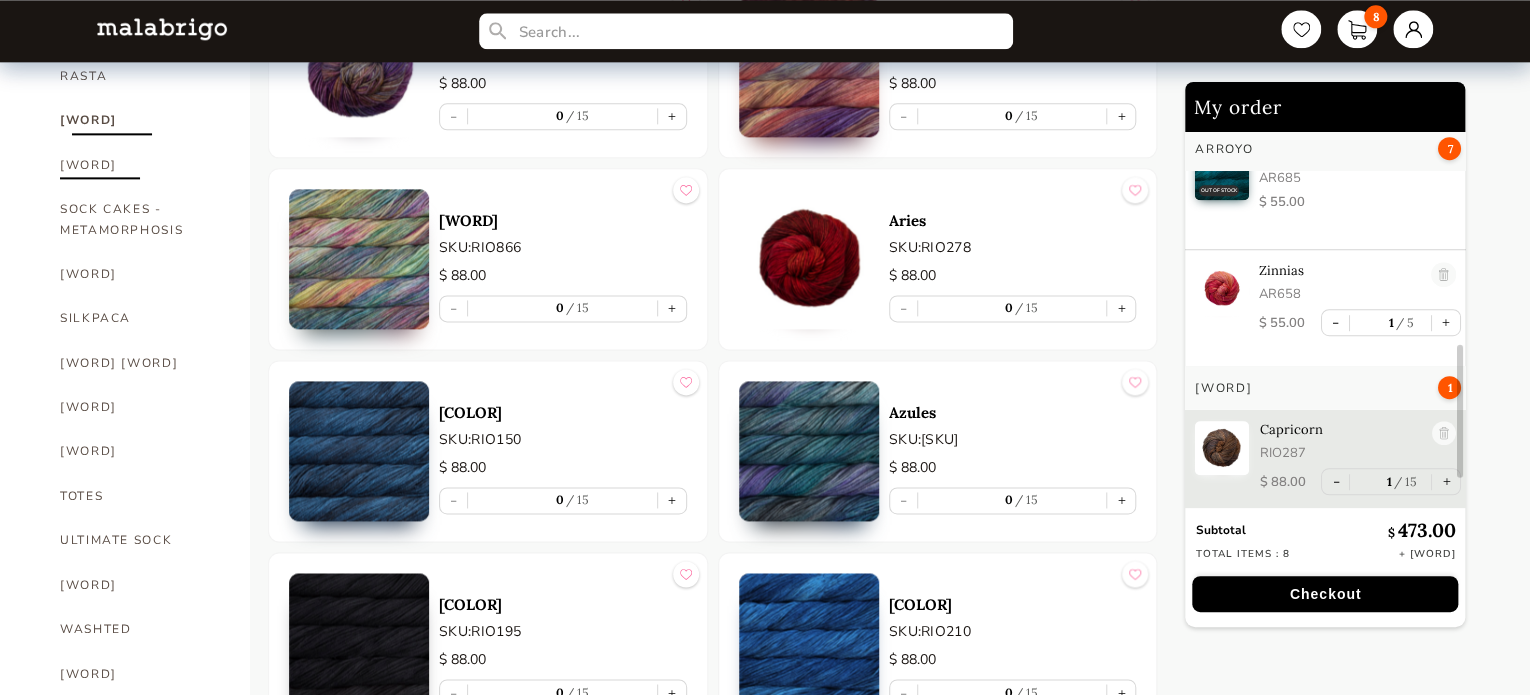 click on "[WORD]" at bounding box center (140, 165) 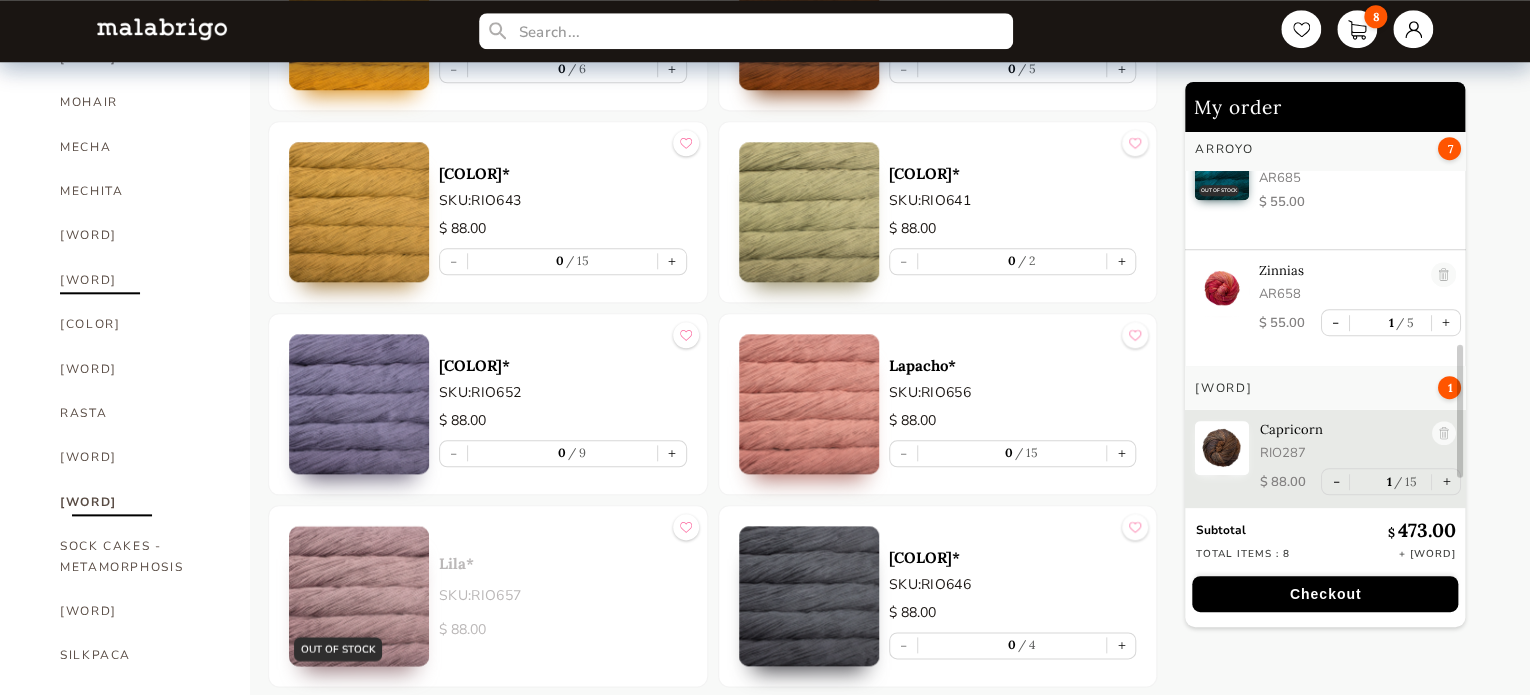 scroll, scrollTop: 918, scrollLeft: 0, axis: vertical 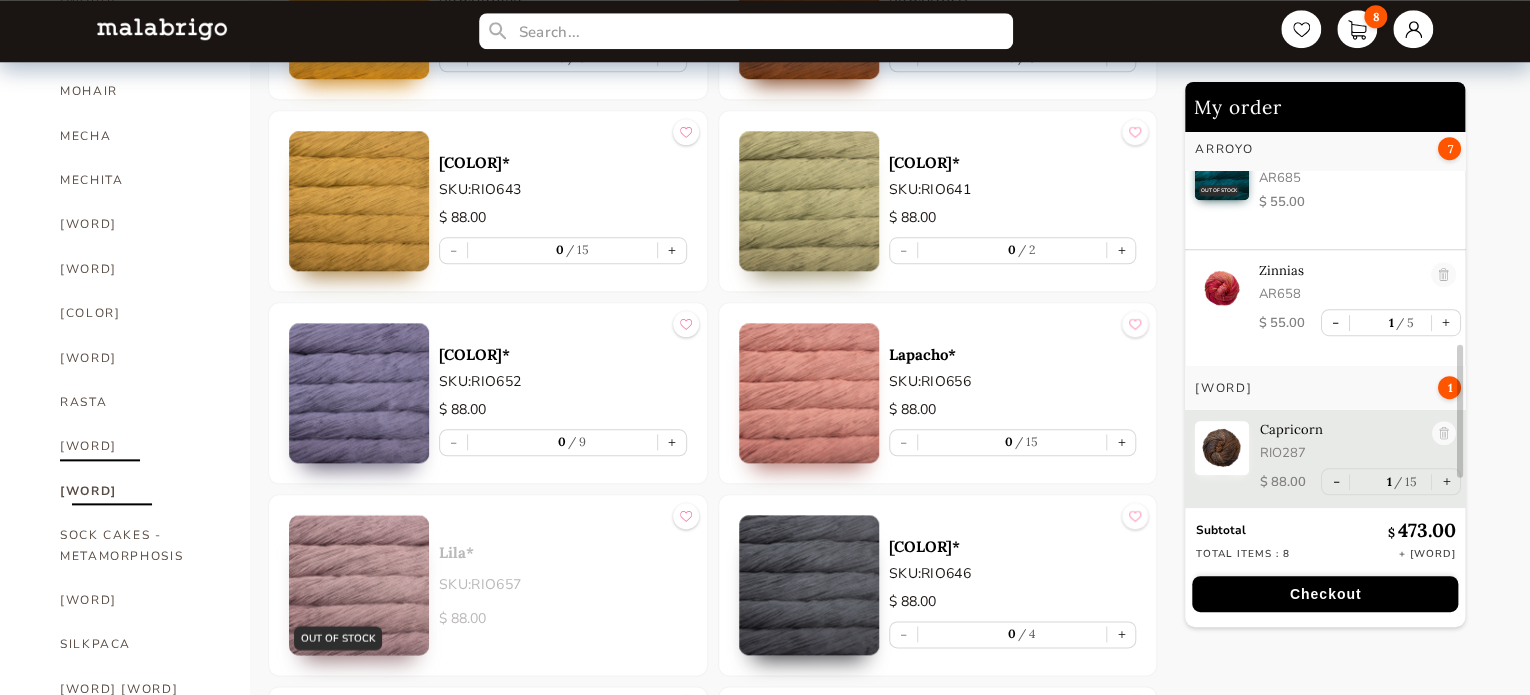 click on "[WORD]" at bounding box center (140, 446) 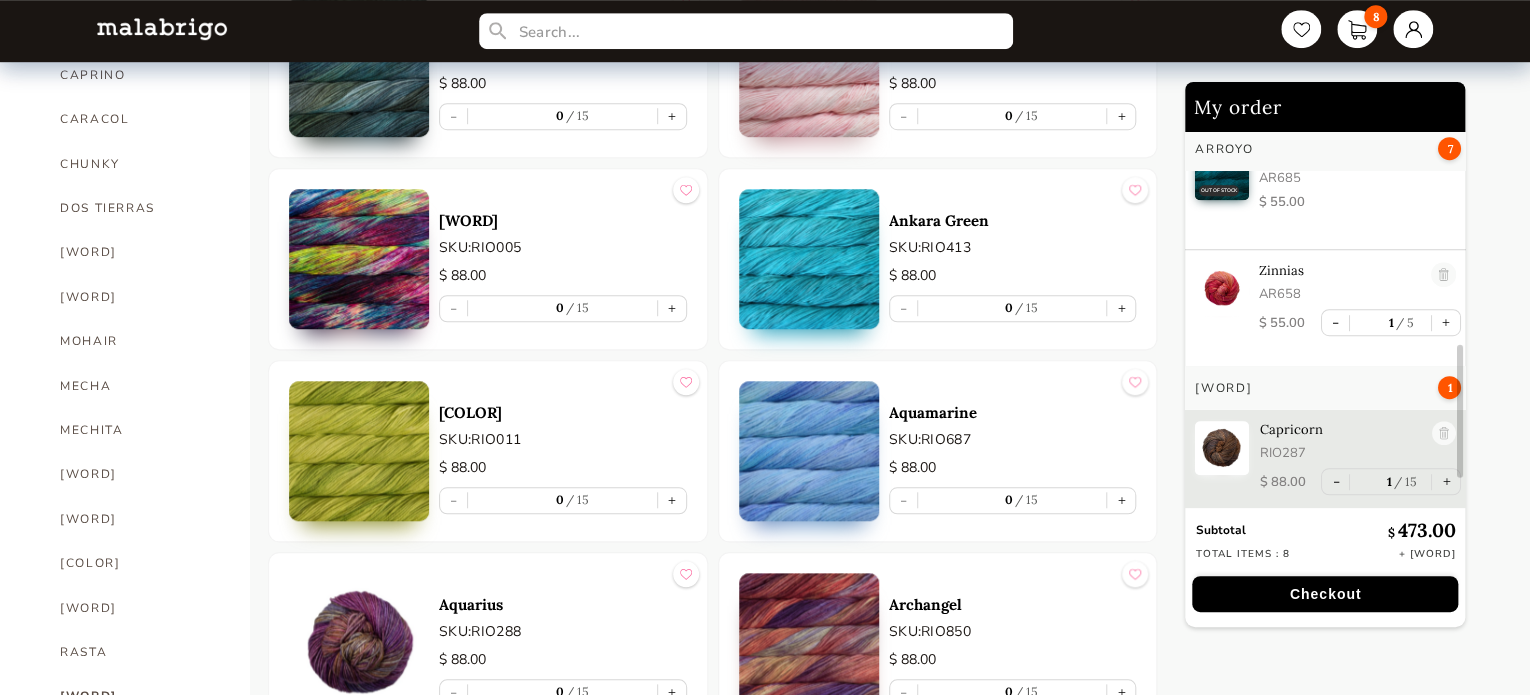 scroll, scrollTop: 718, scrollLeft: 0, axis: vertical 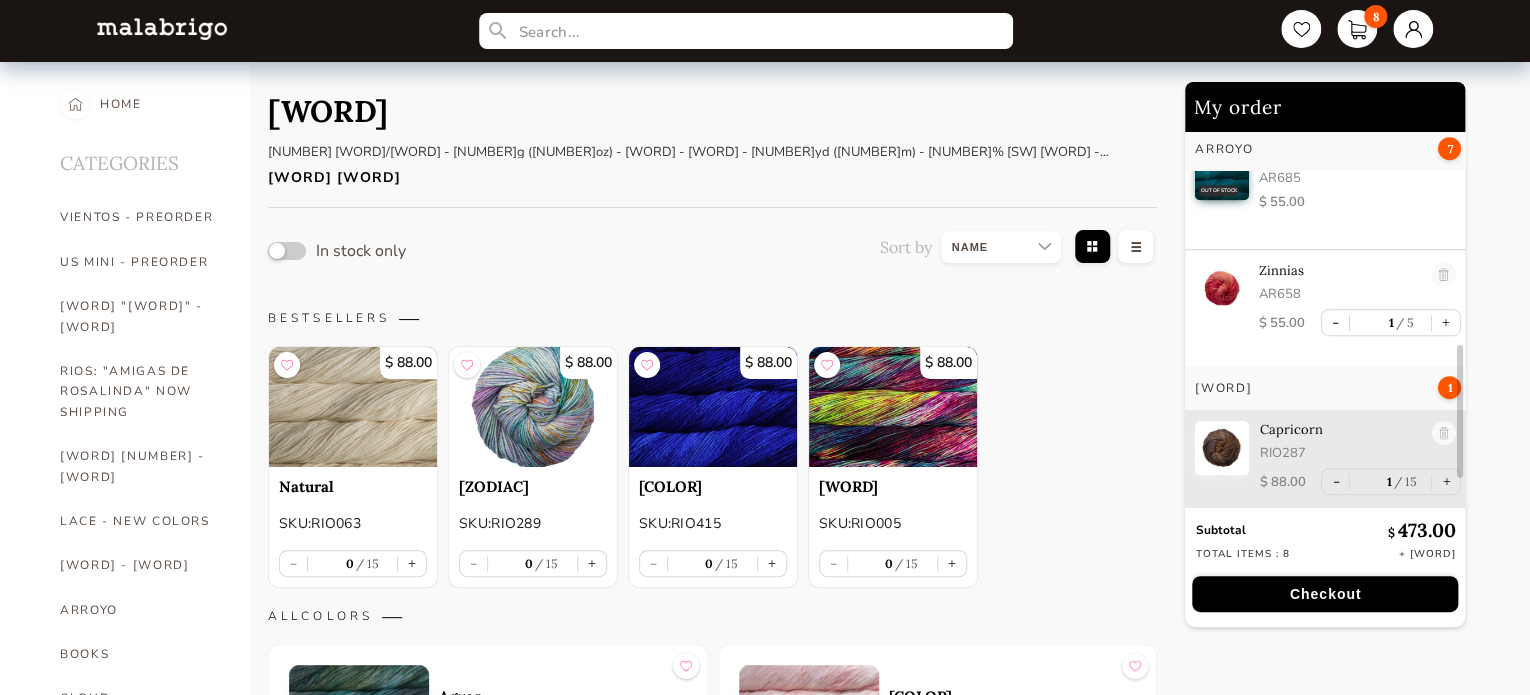 click at bounding box center [1001, 247] 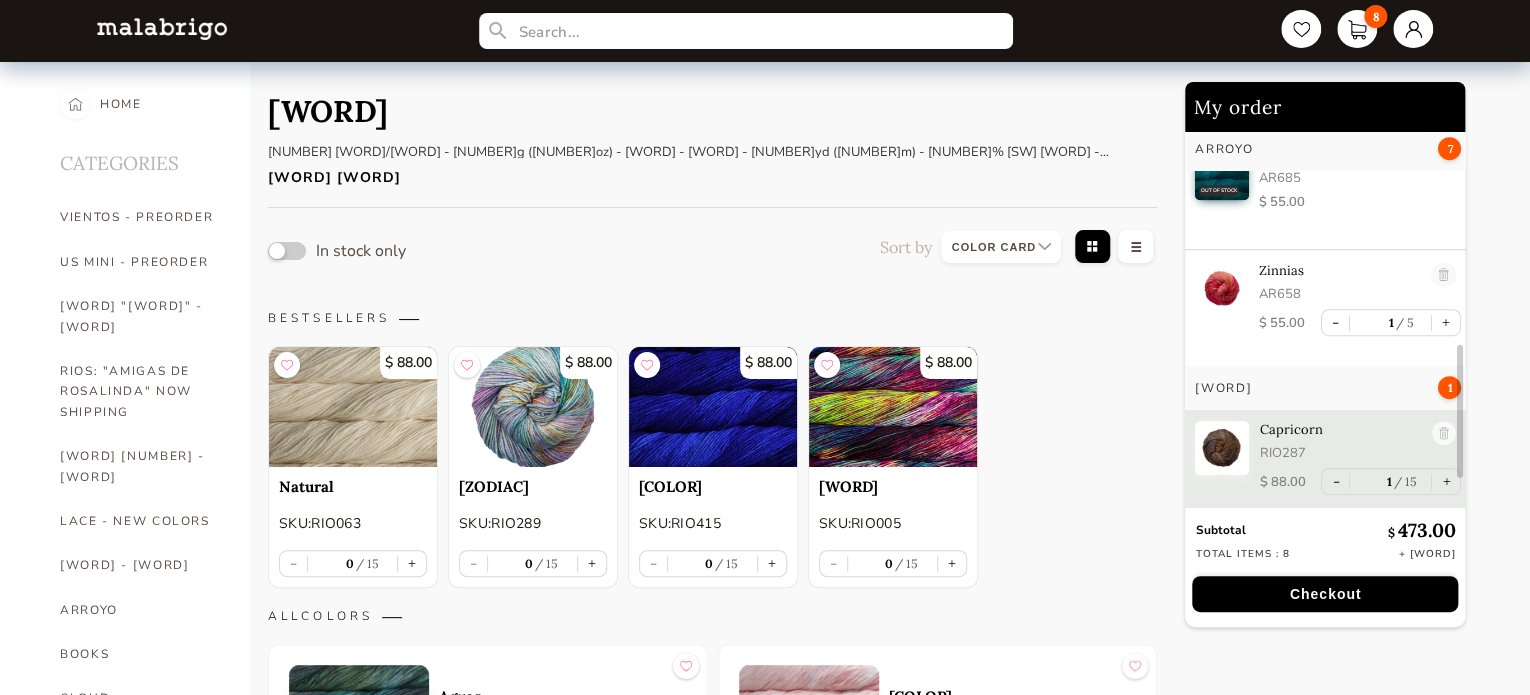 click at bounding box center [1001, 247] 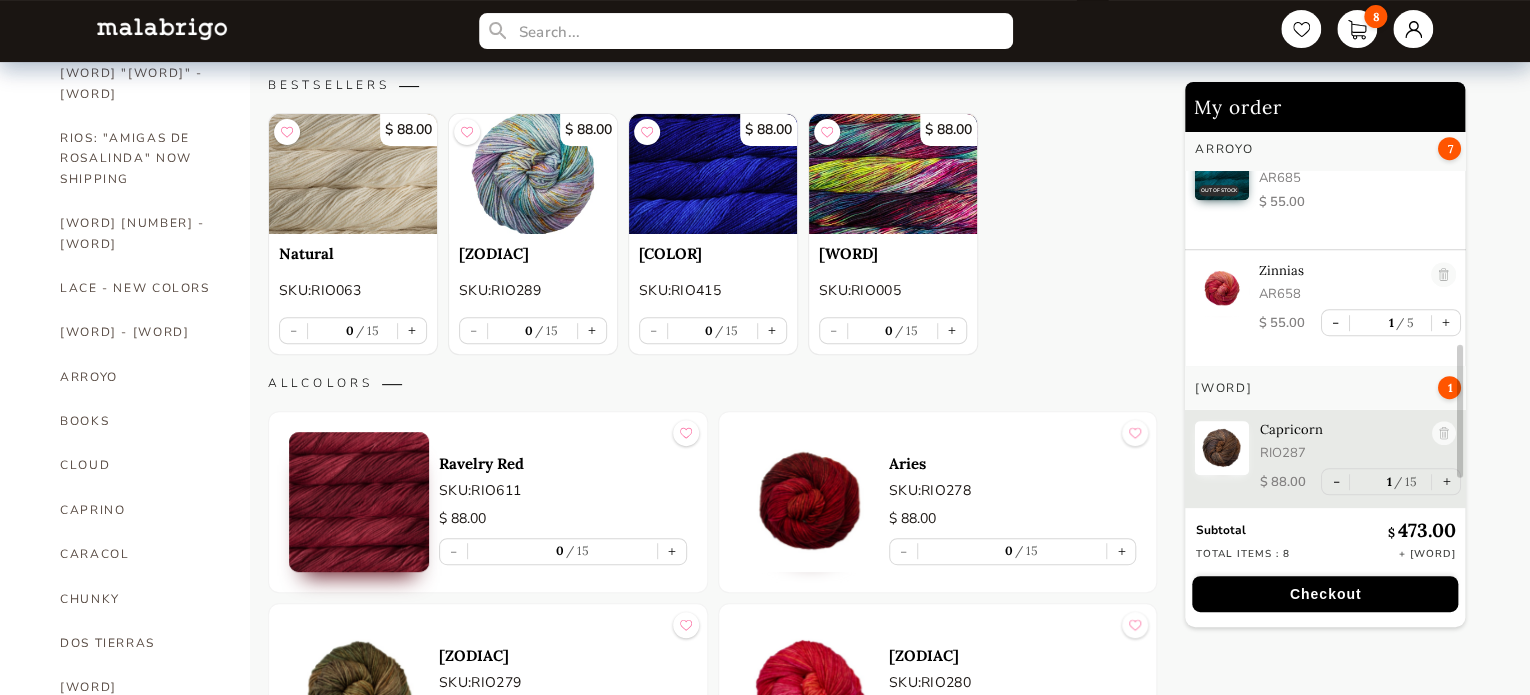 scroll, scrollTop: 0, scrollLeft: 0, axis: both 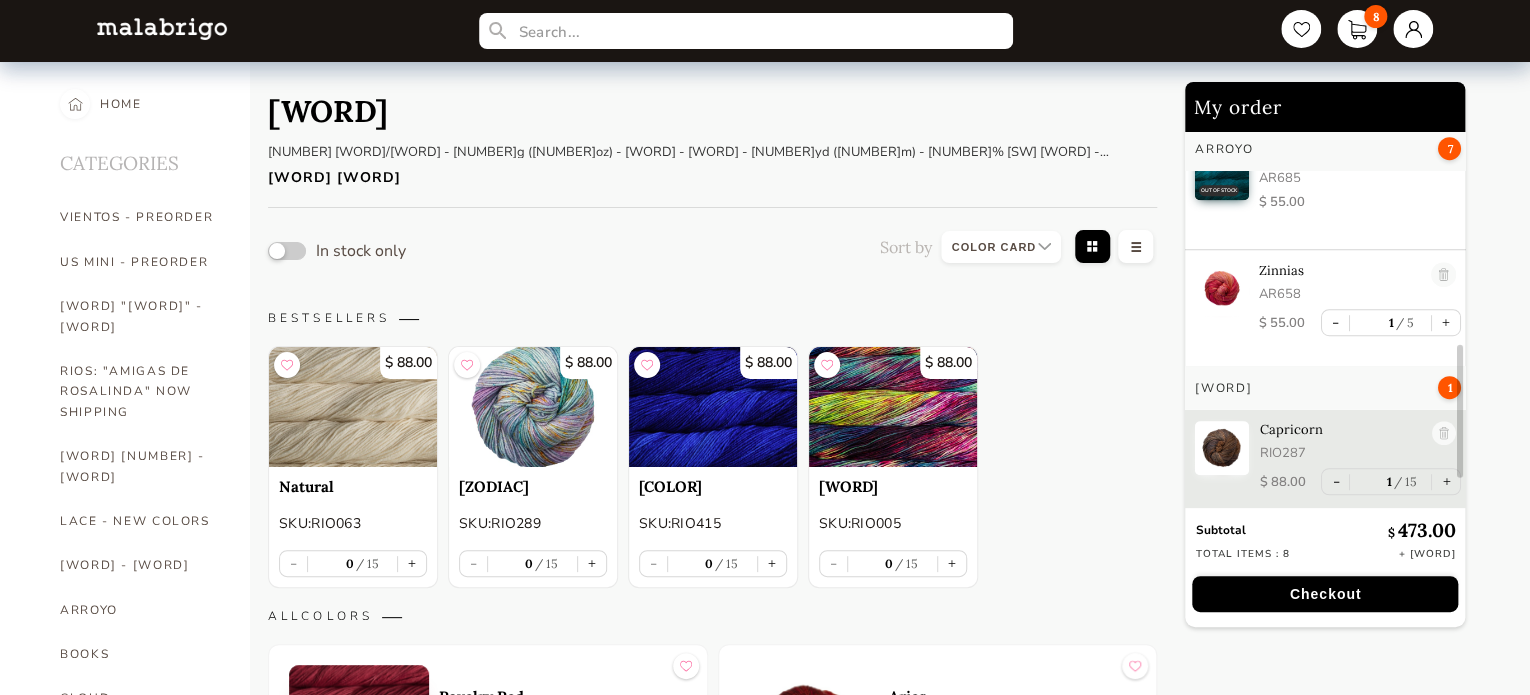 click at bounding box center [1001, 247] 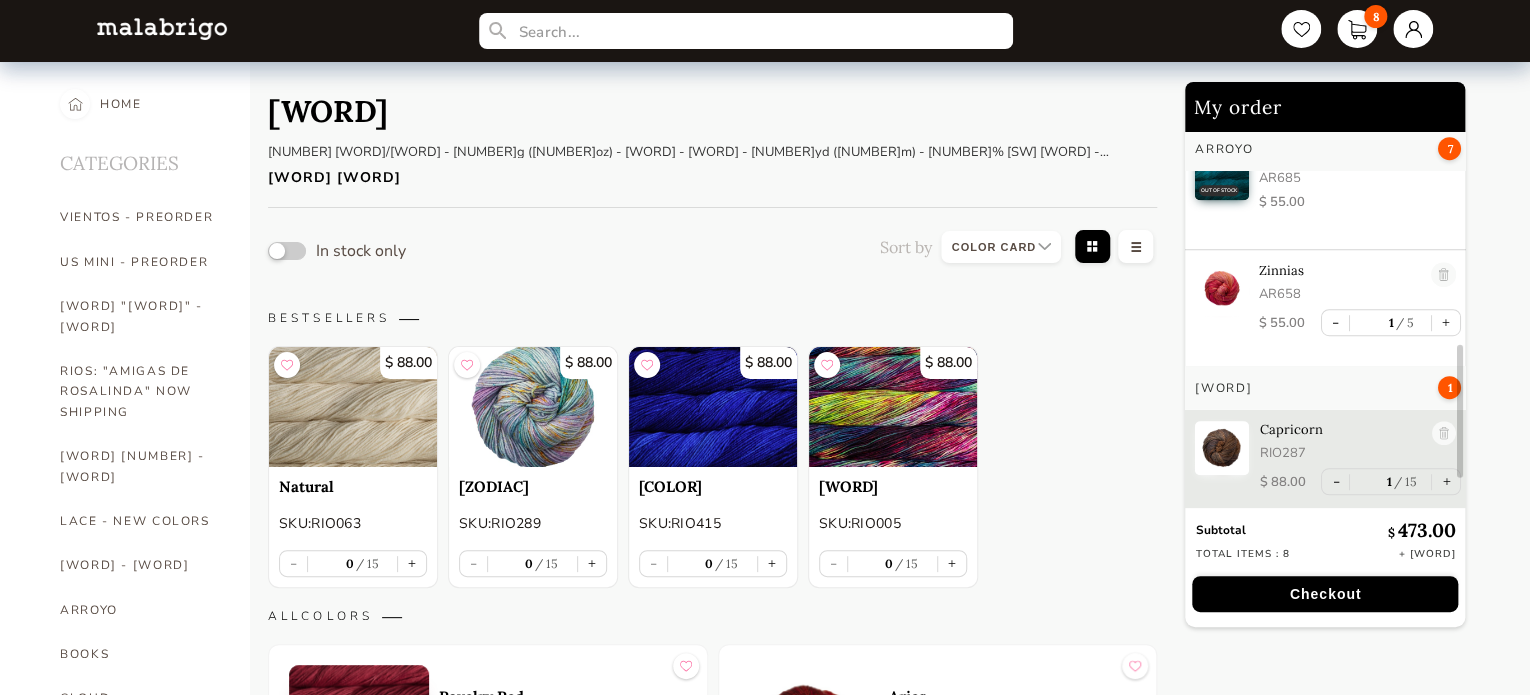 select on "SKU" 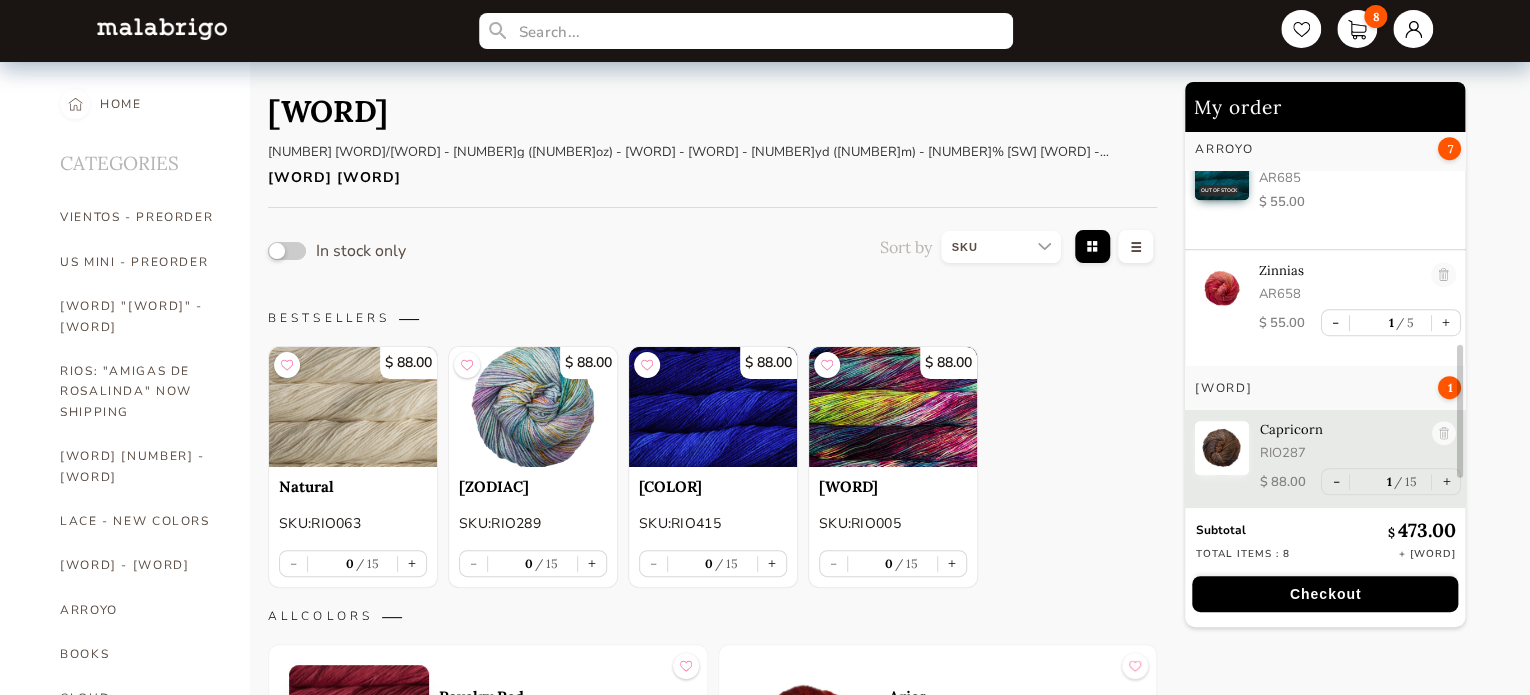 click at bounding box center [1001, 247] 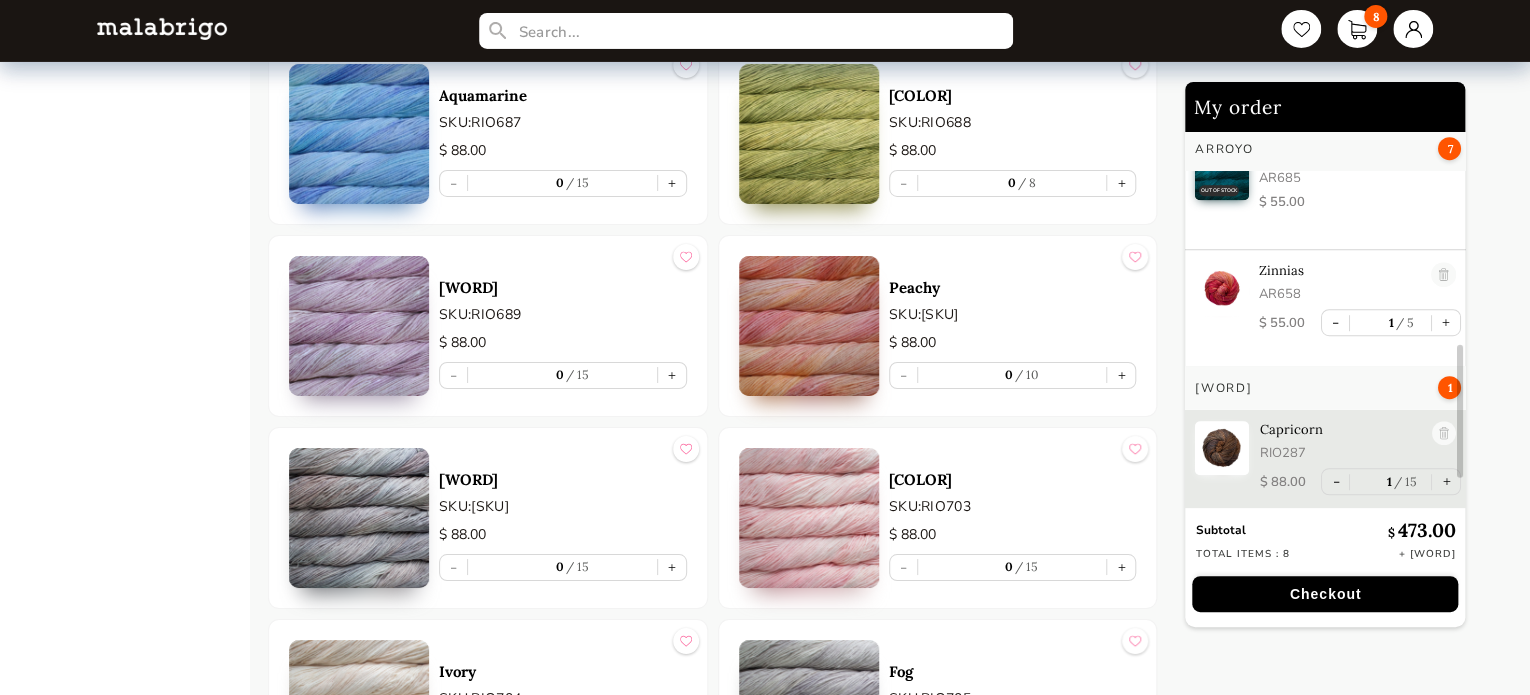 scroll, scrollTop: 7300, scrollLeft: 0, axis: vertical 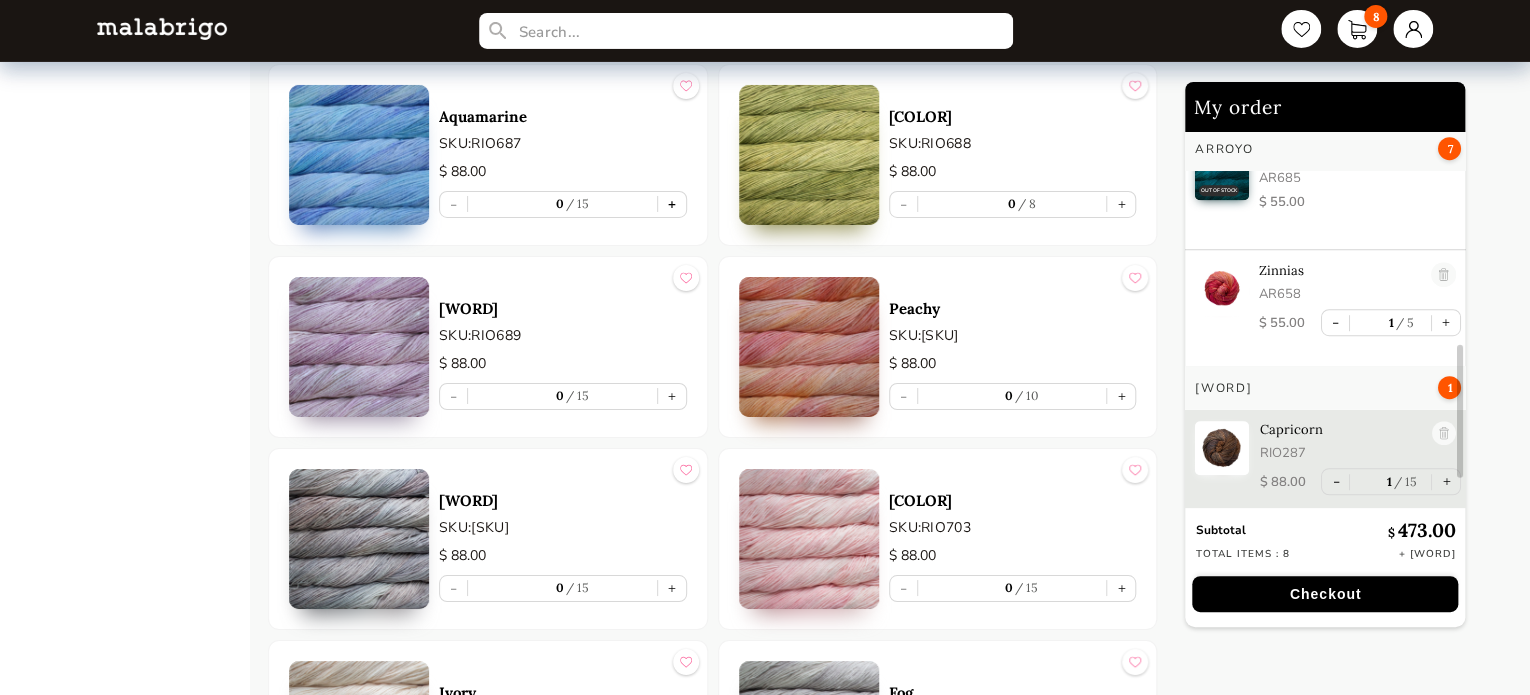 click on "+" at bounding box center (672, 204) 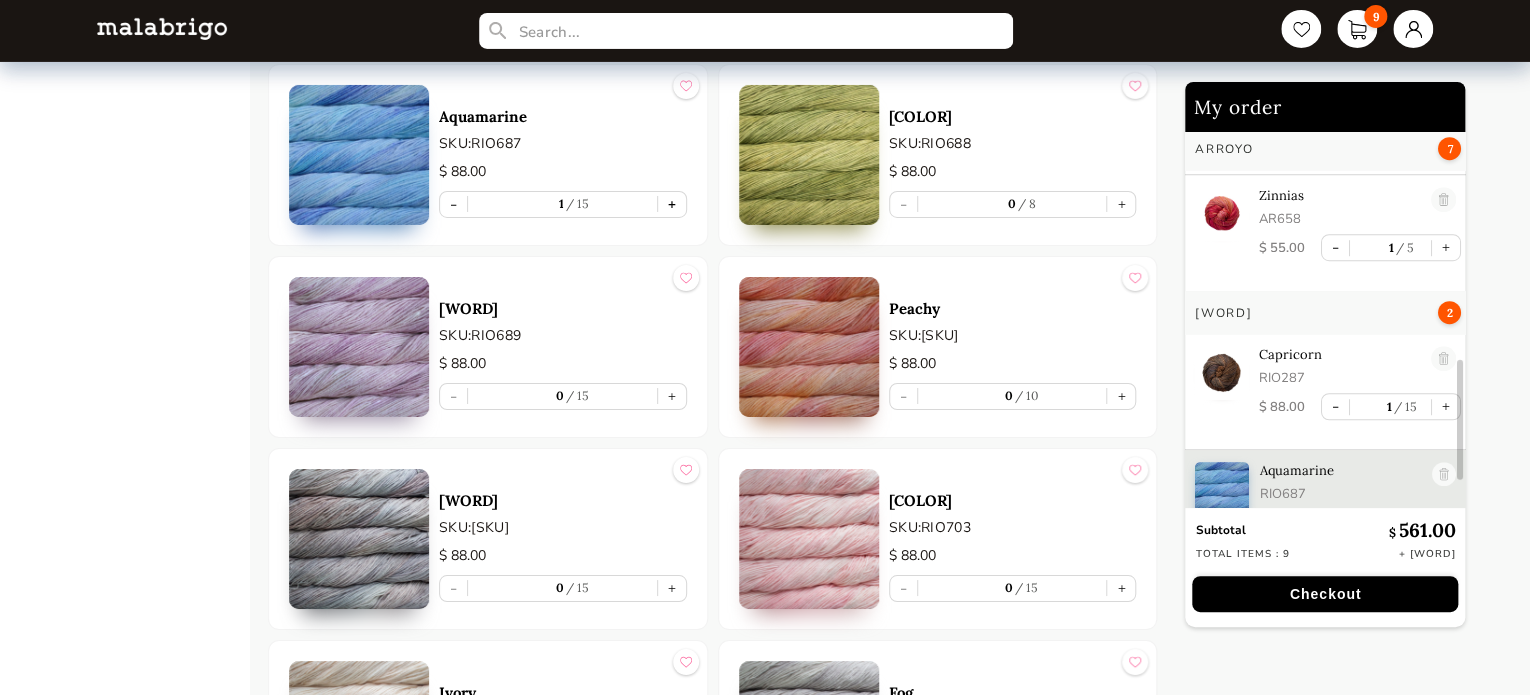 scroll, scrollTop: 732, scrollLeft: 0, axis: vertical 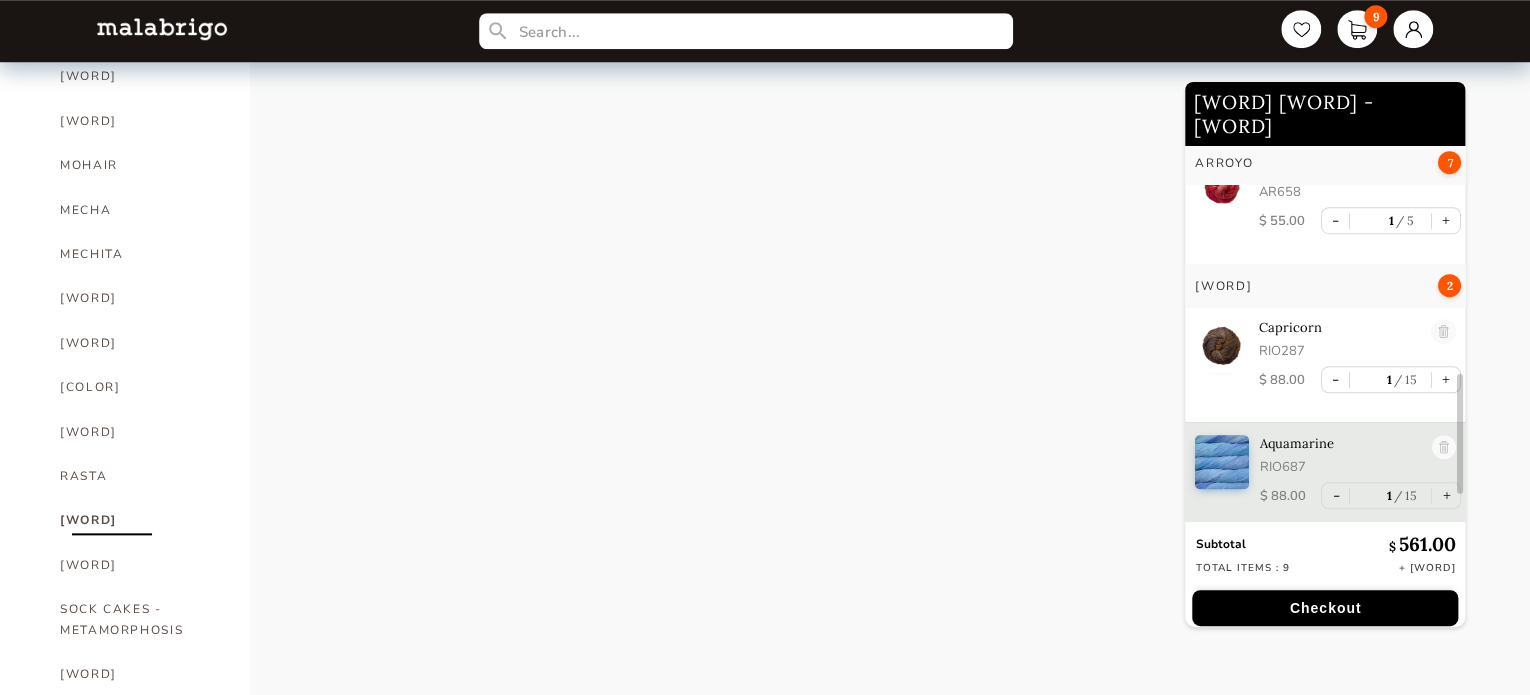 select on "SKU" 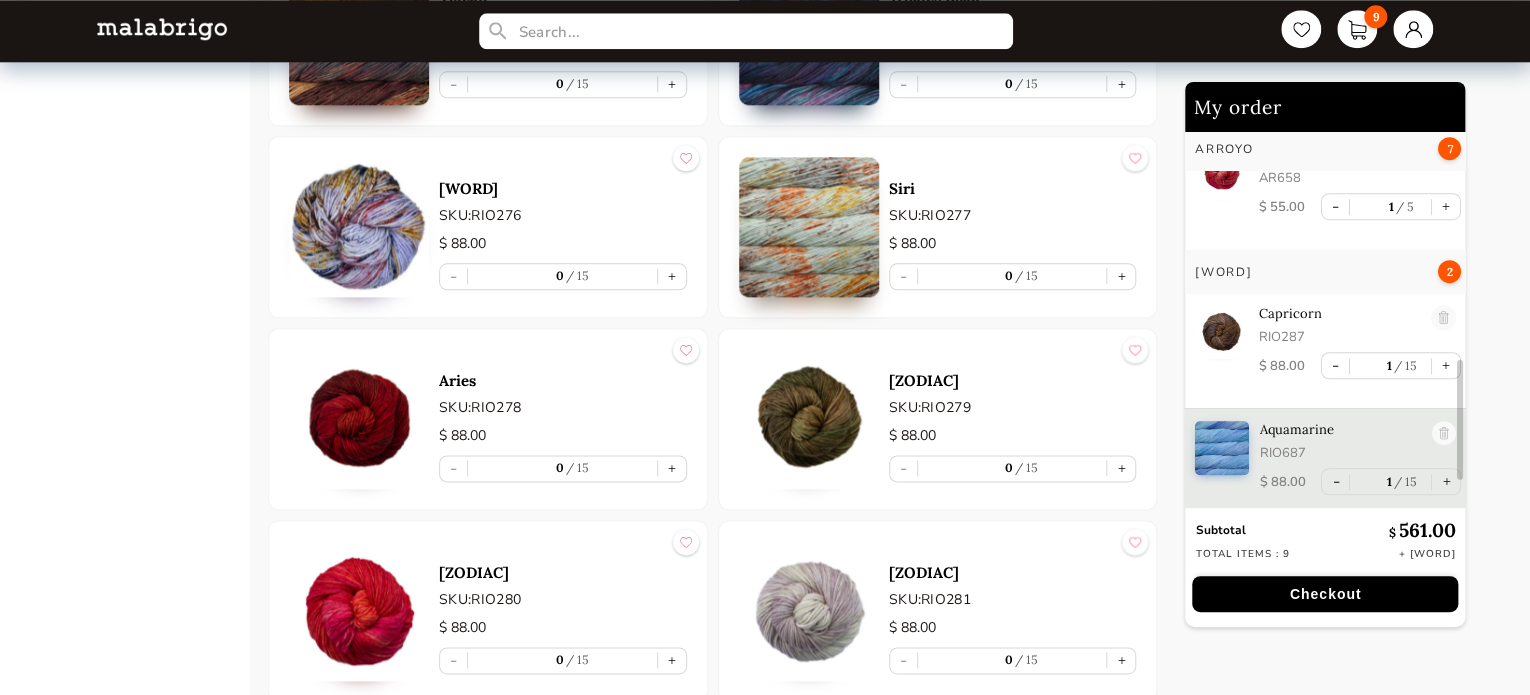 scroll, scrollTop: 4844, scrollLeft: 0, axis: vertical 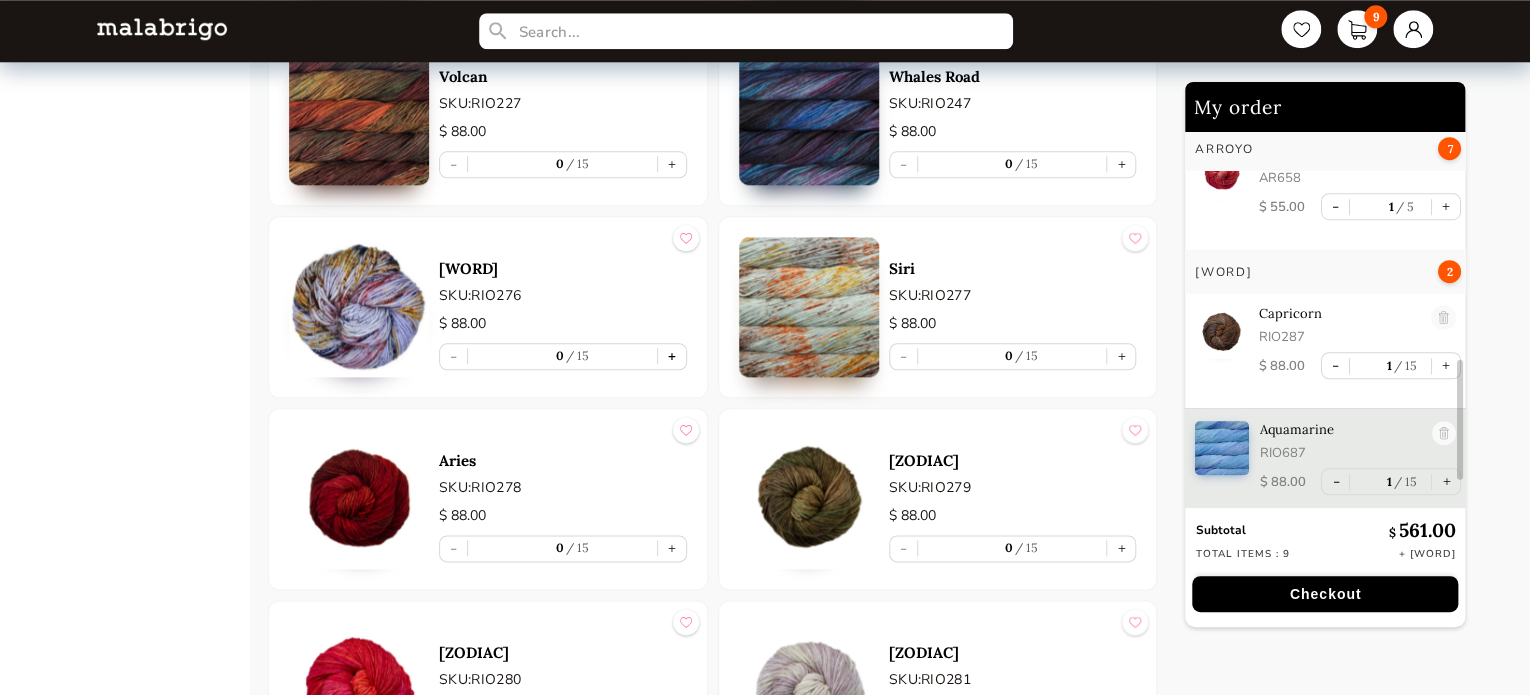 click on "+" at bounding box center [672, 356] 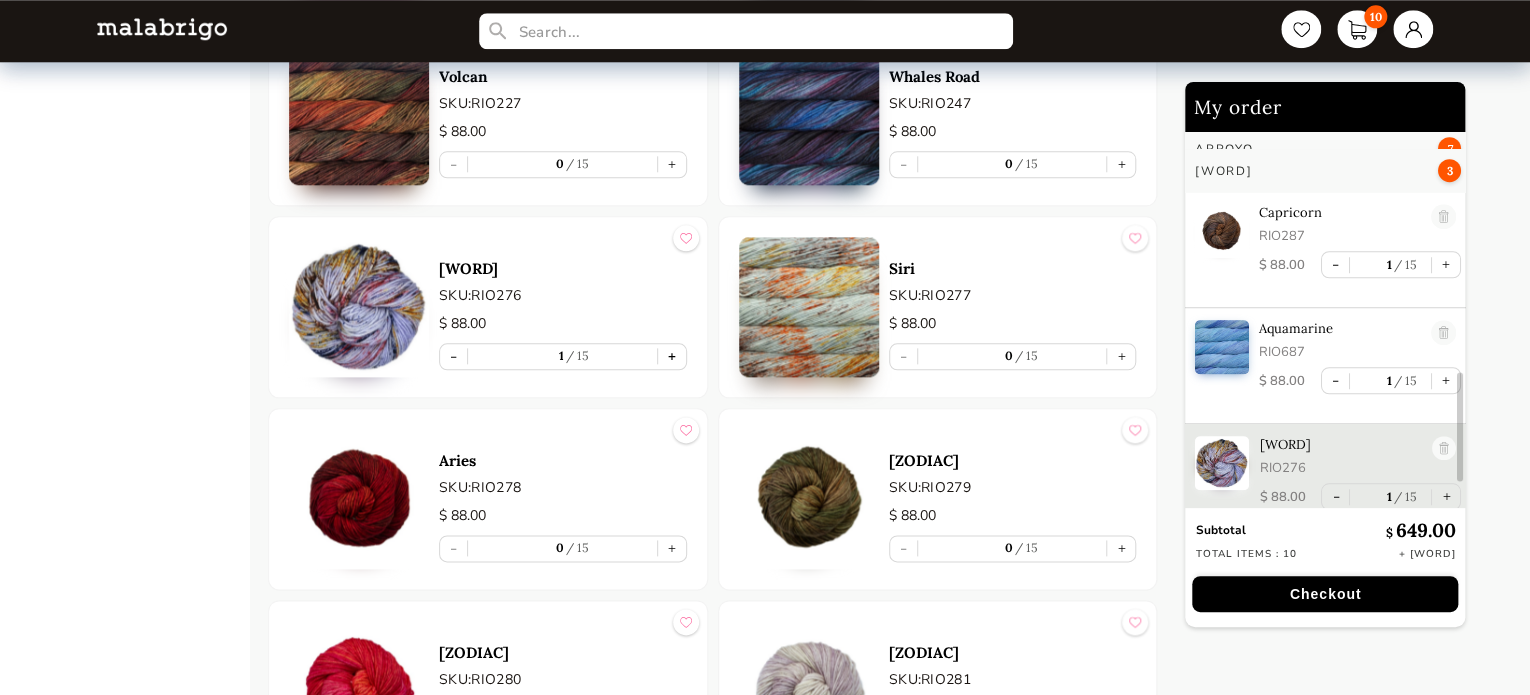 scroll, scrollTop: 848, scrollLeft: 0, axis: vertical 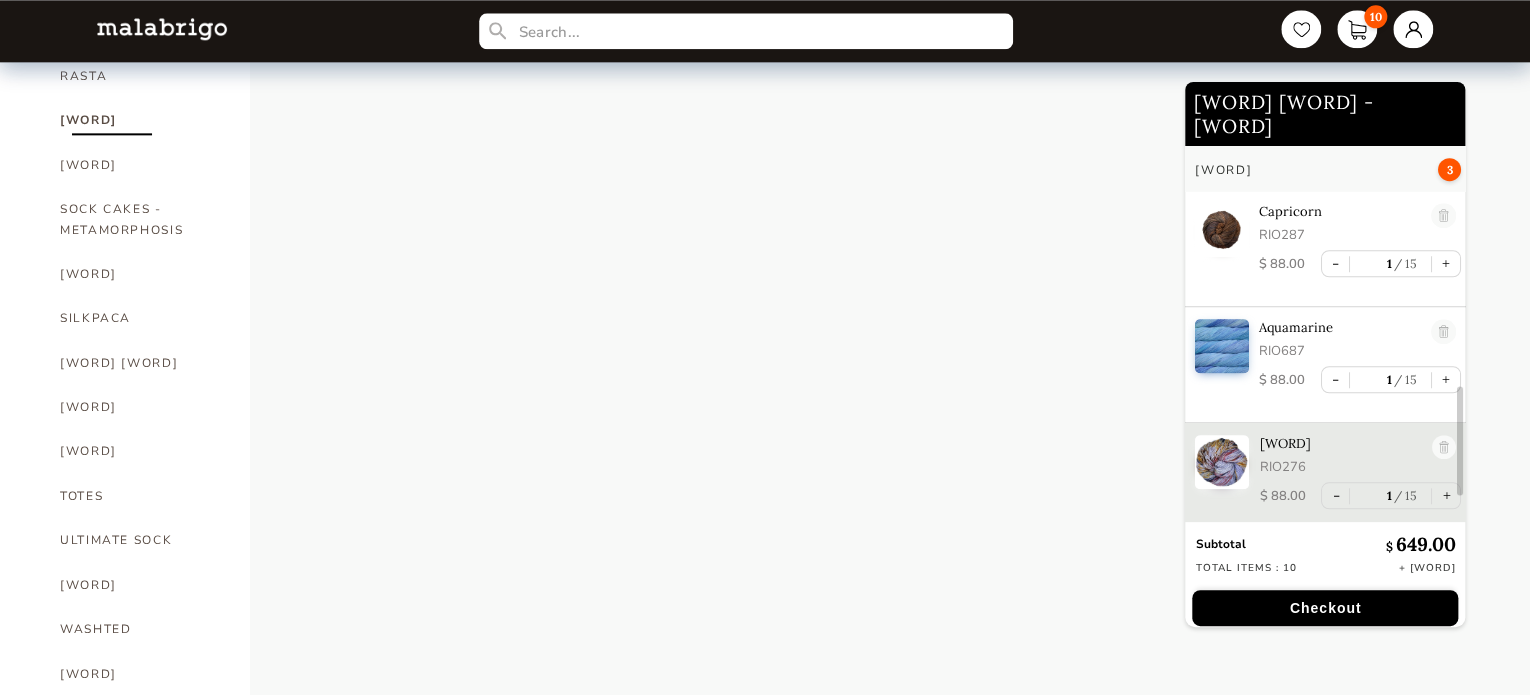 select on "SKU" 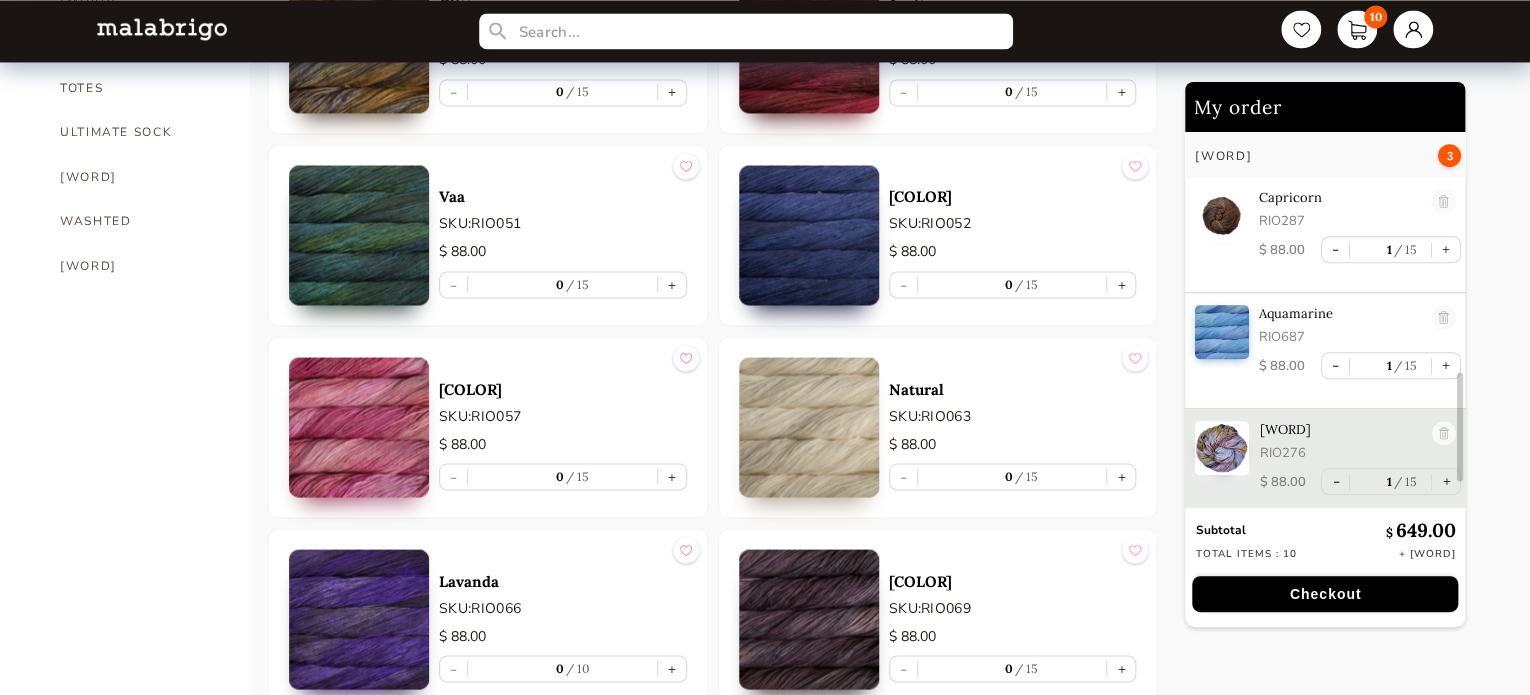 scroll, scrollTop: 1644, scrollLeft: 0, axis: vertical 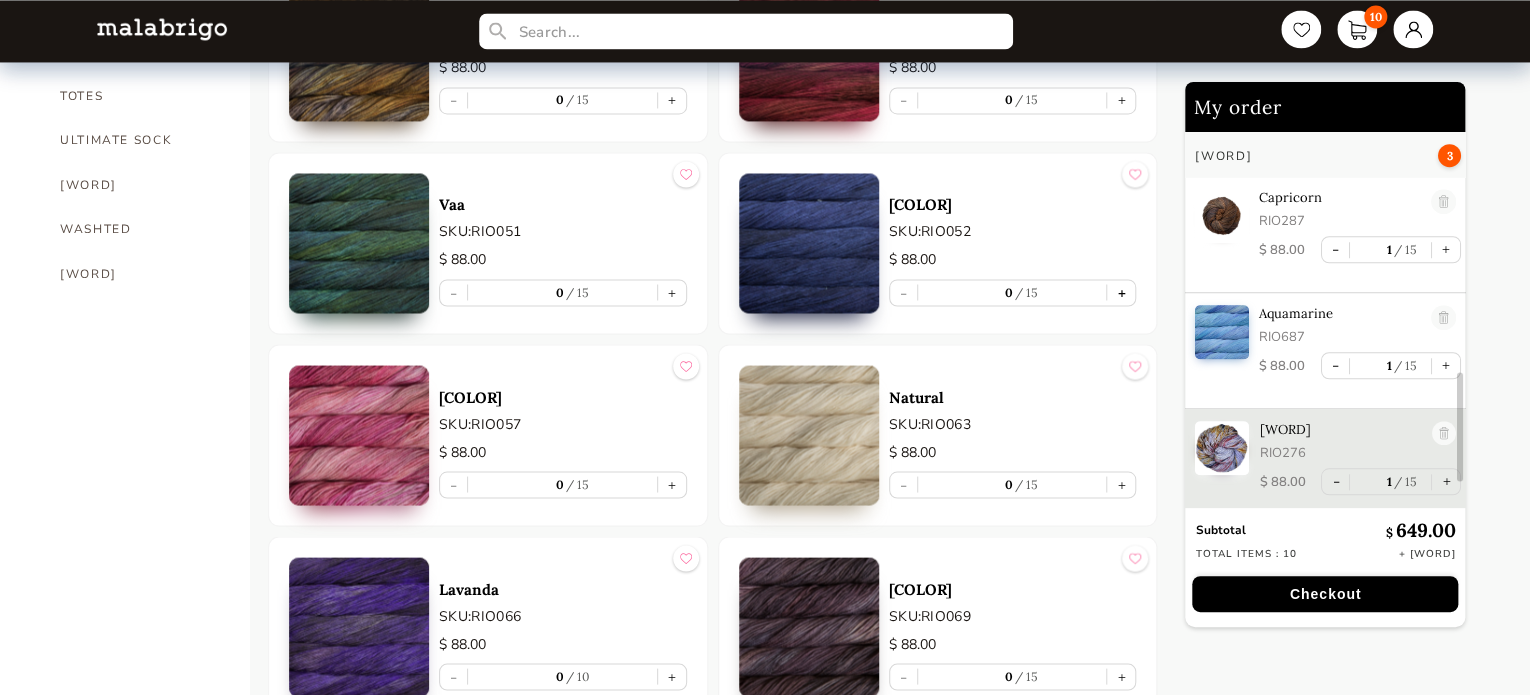 click on "+" at bounding box center [1121, 292] 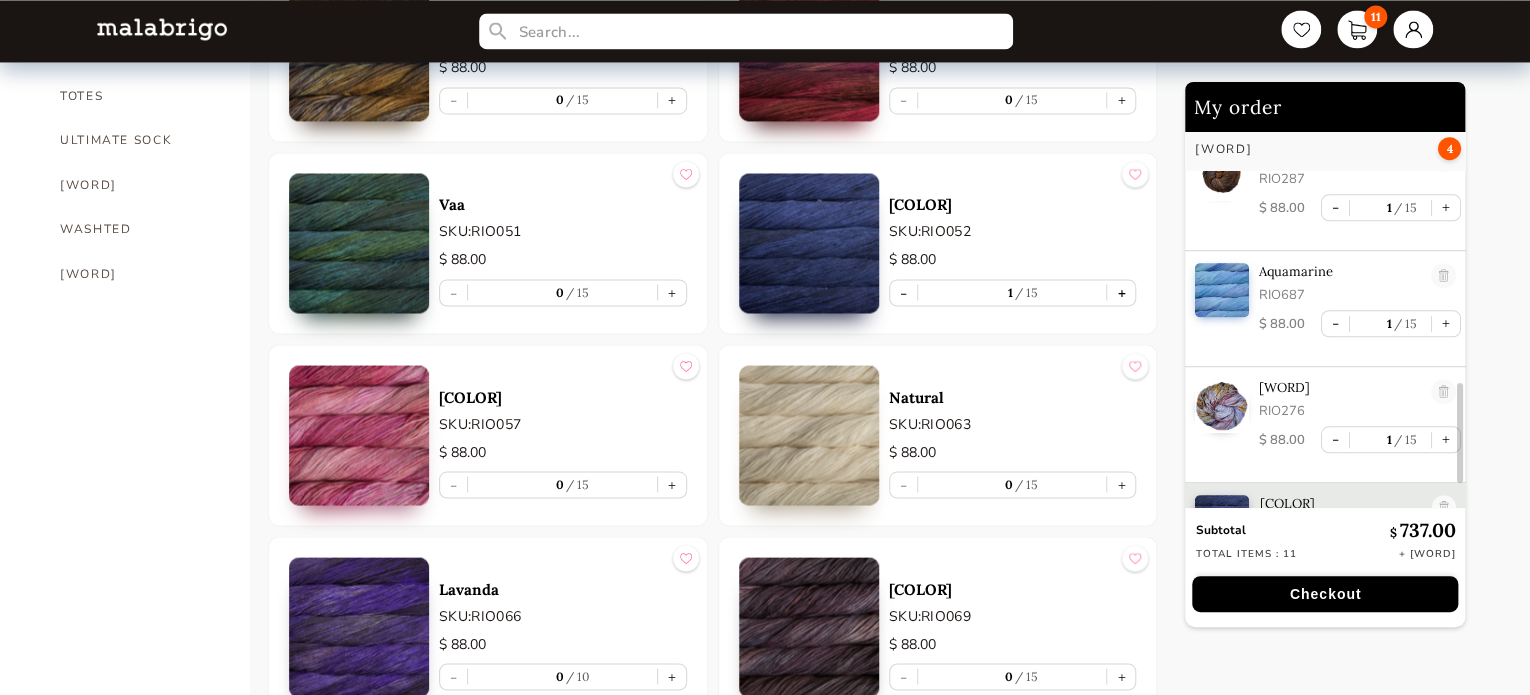 scroll, scrollTop: 964, scrollLeft: 0, axis: vertical 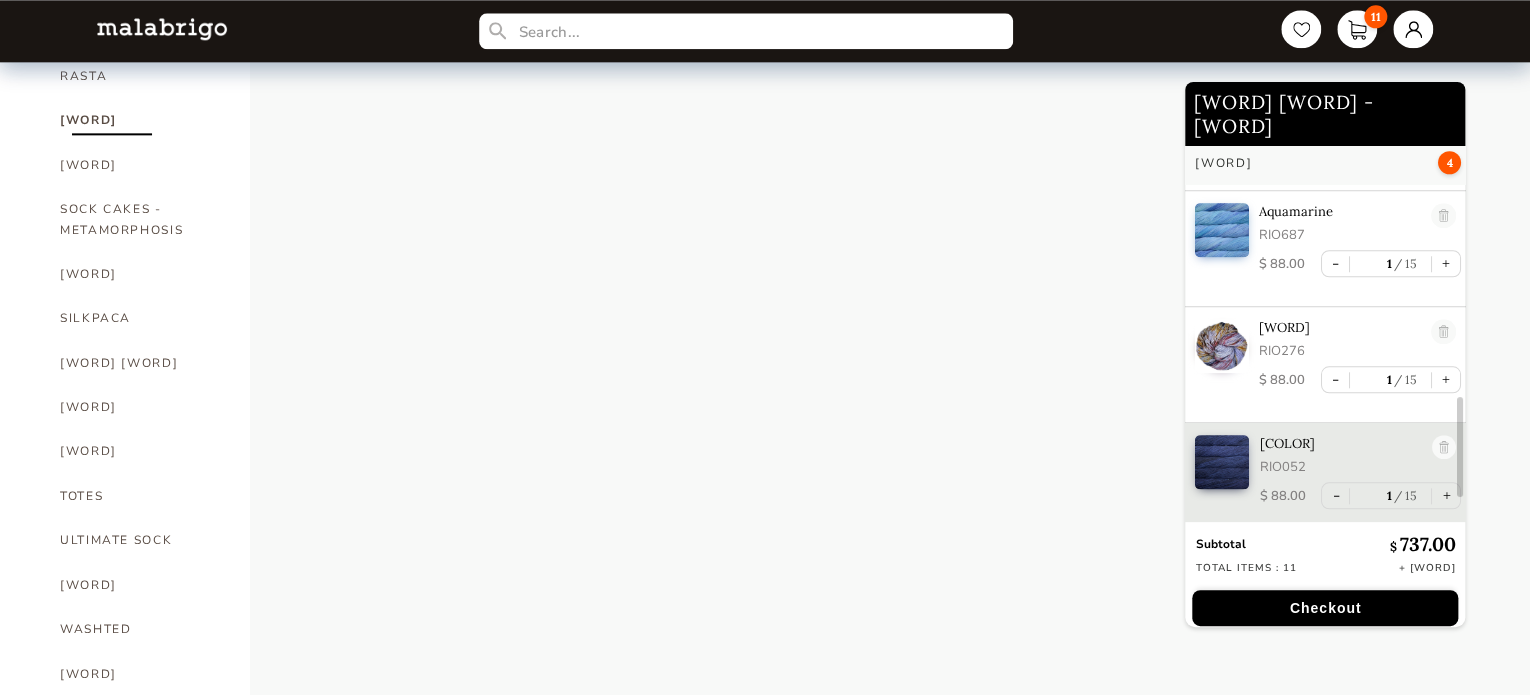 select on "SKU" 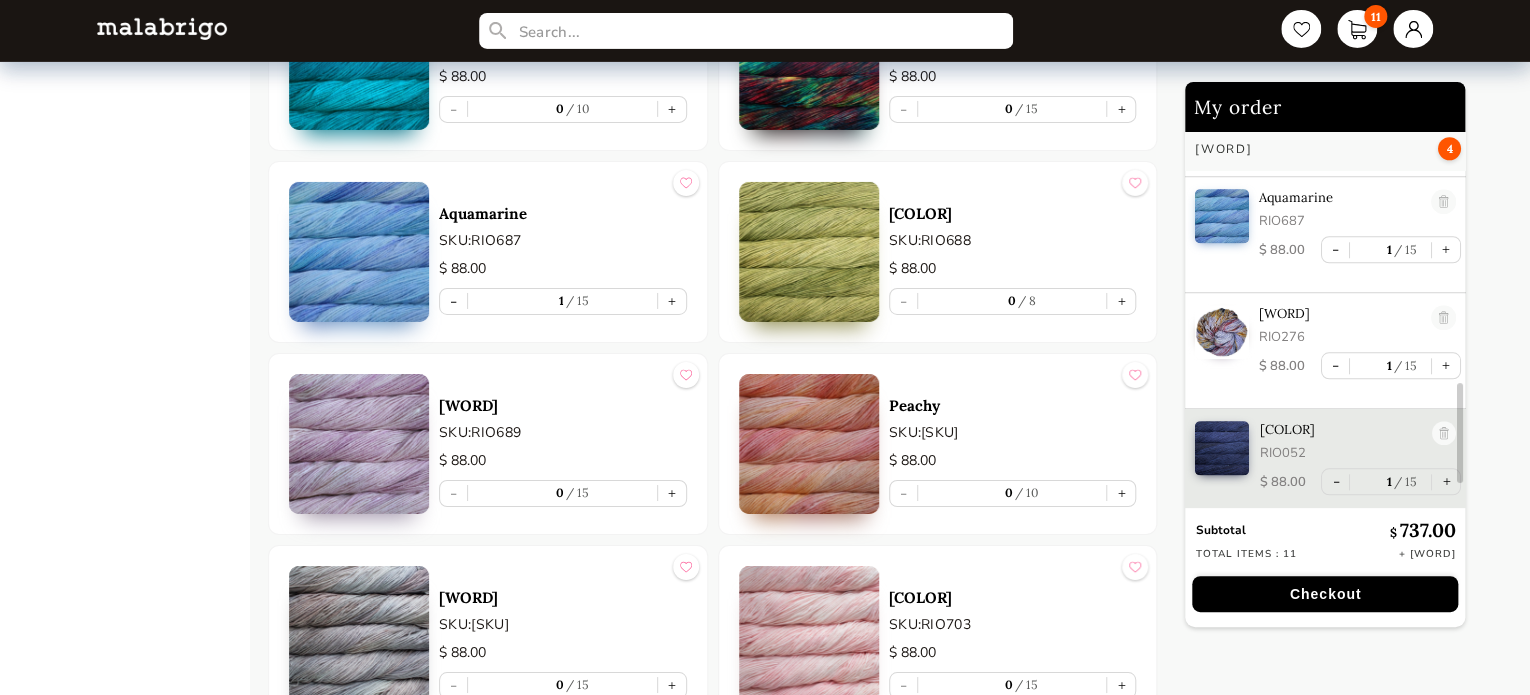 scroll, scrollTop: 7244, scrollLeft: 0, axis: vertical 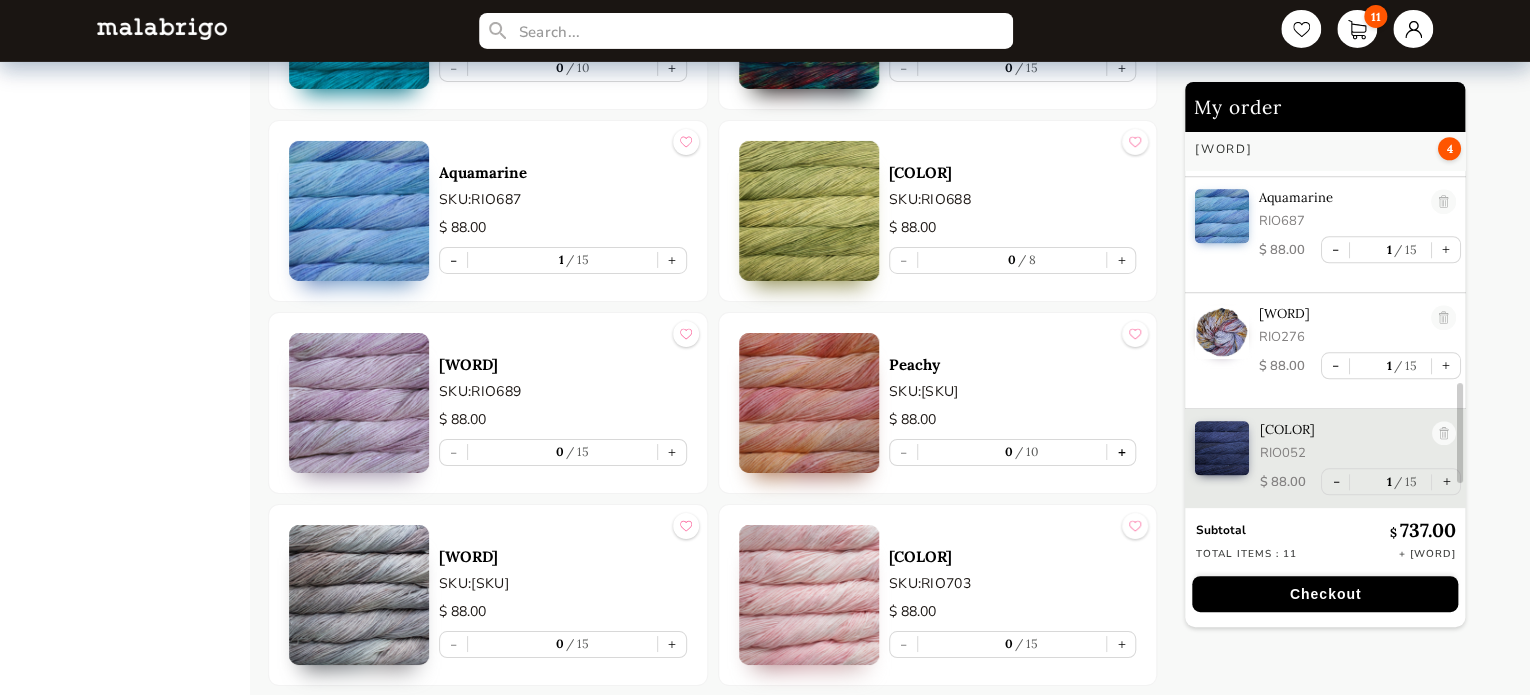 click on "+" at bounding box center (1121, 452) 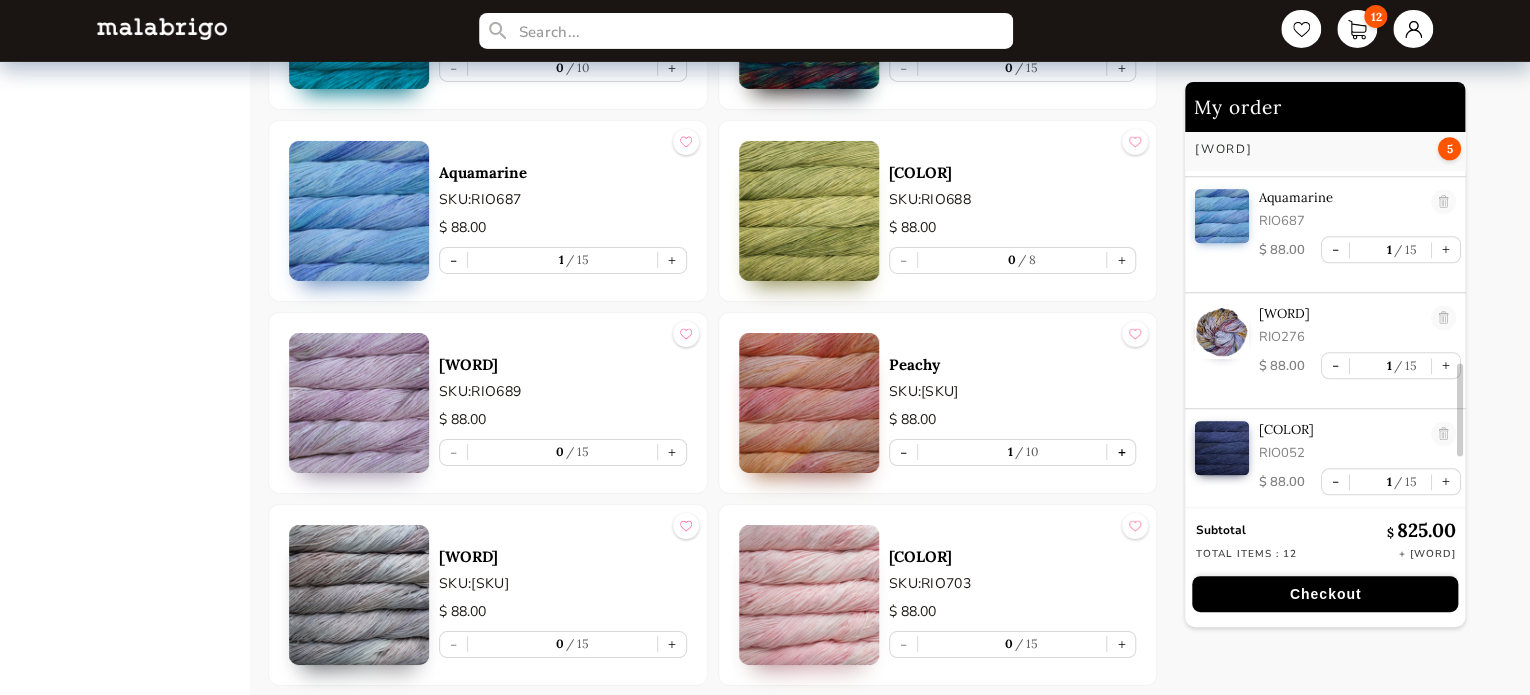 scroll, scrollTop: 1038, scrollLeft: 0, axis: vertical 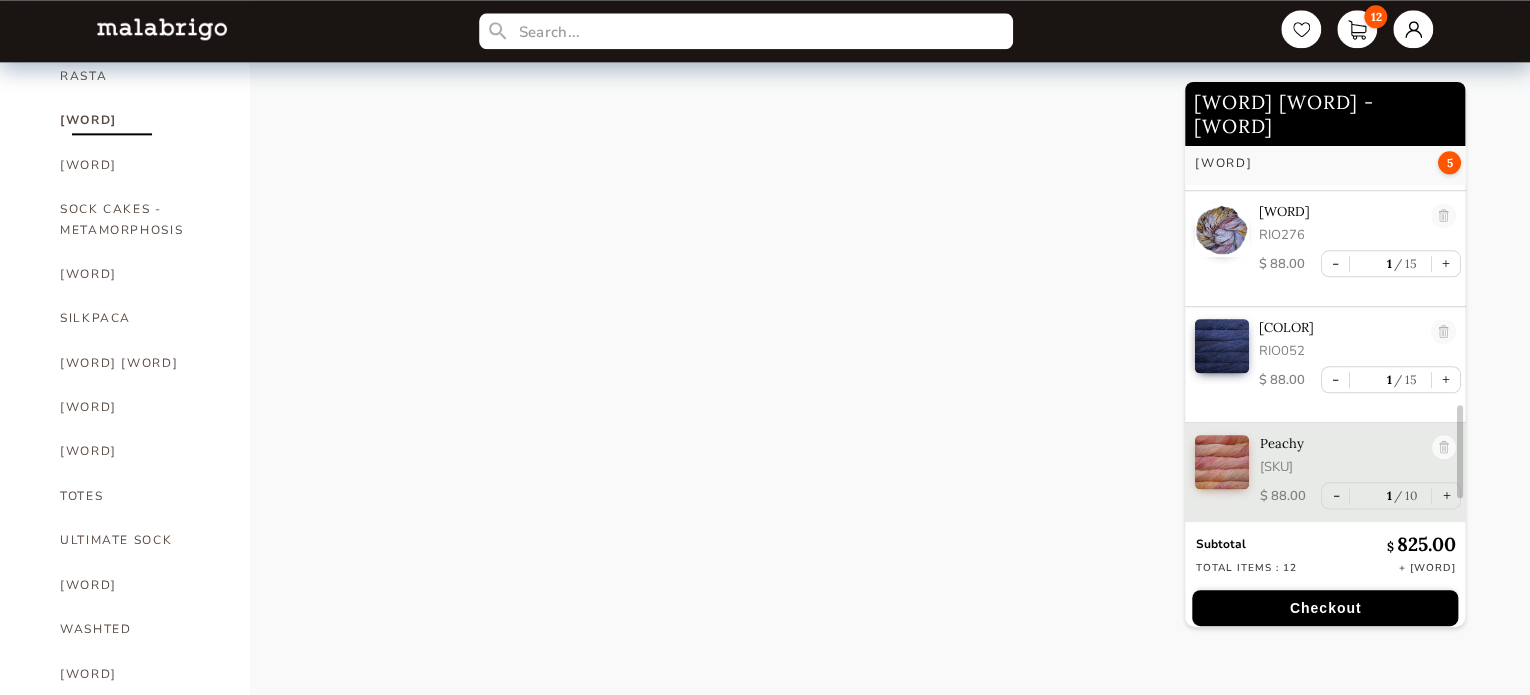 select on "SKU" 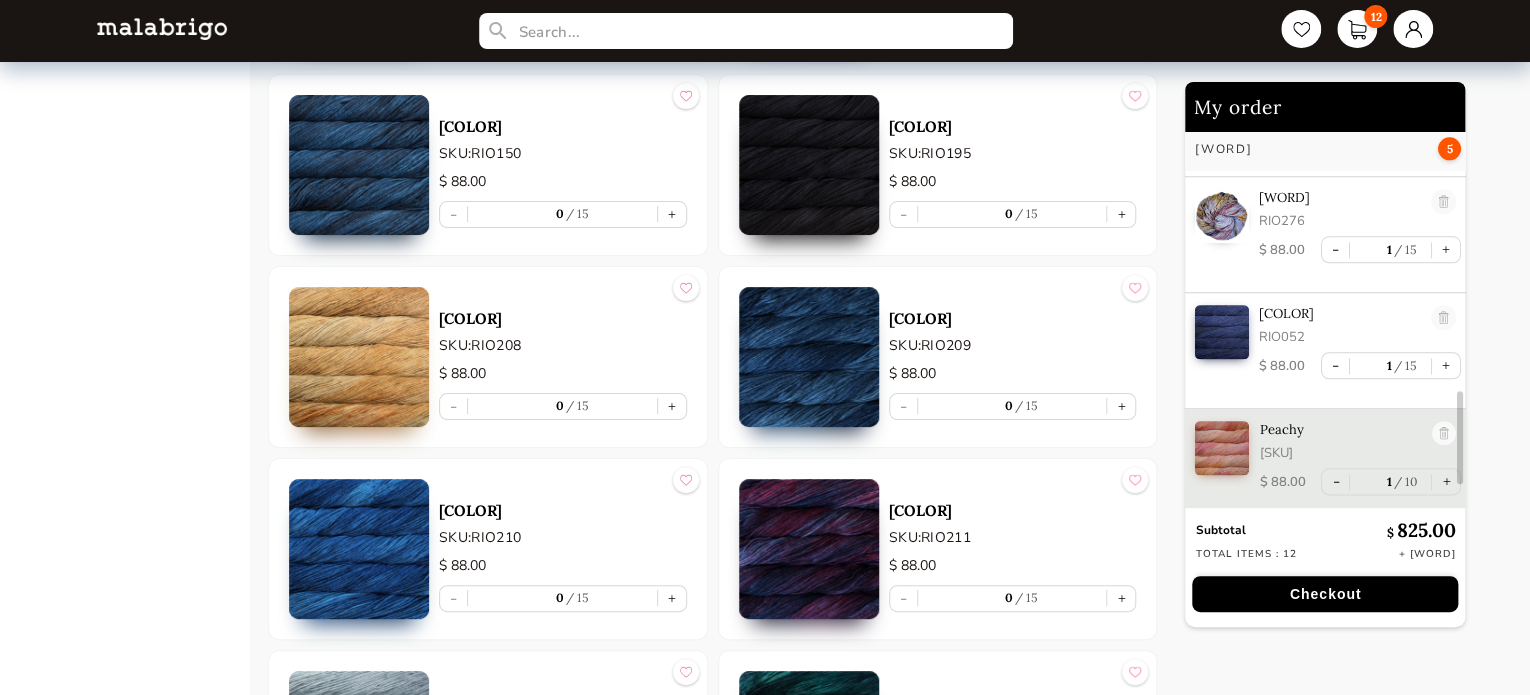 scroll, scrollTop: 3744, scrollLeft: 0, axis: vertical 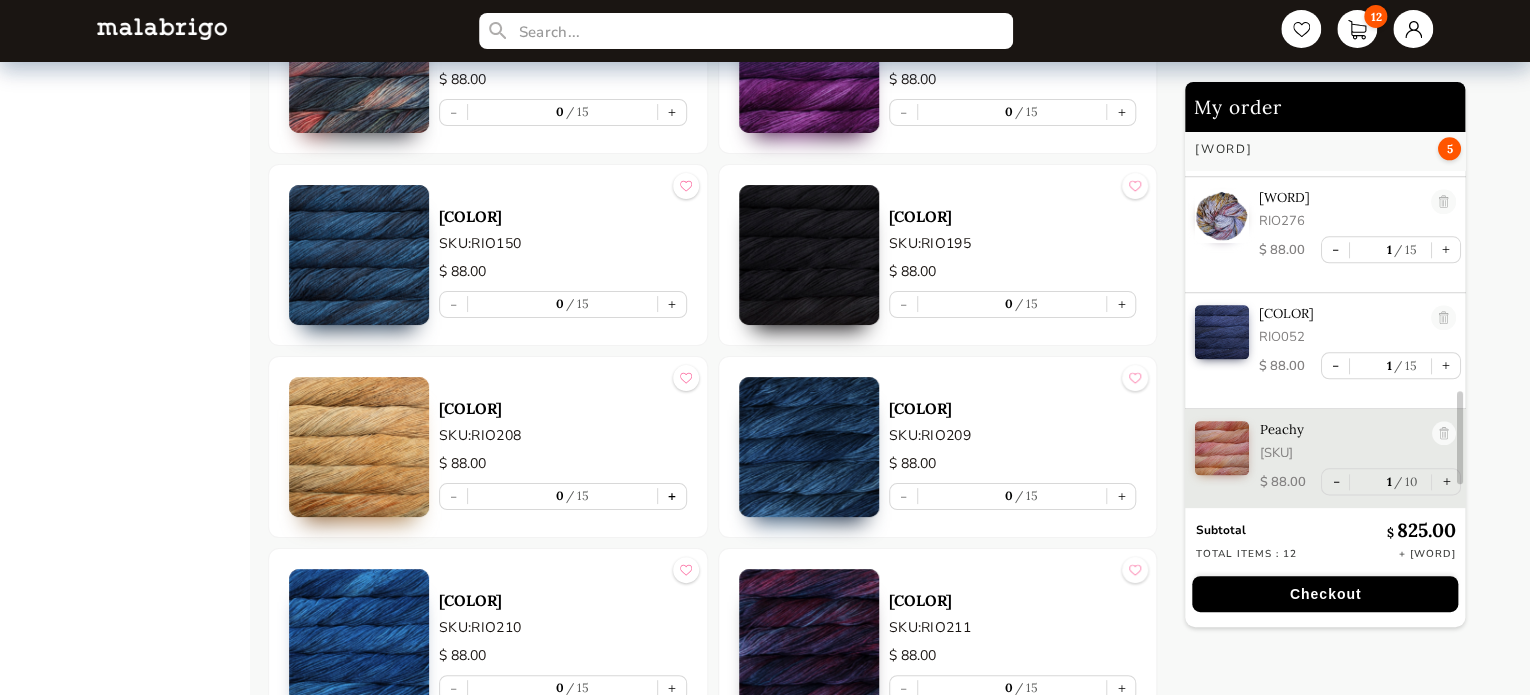 click on "+" at bounding box center (672, 496) 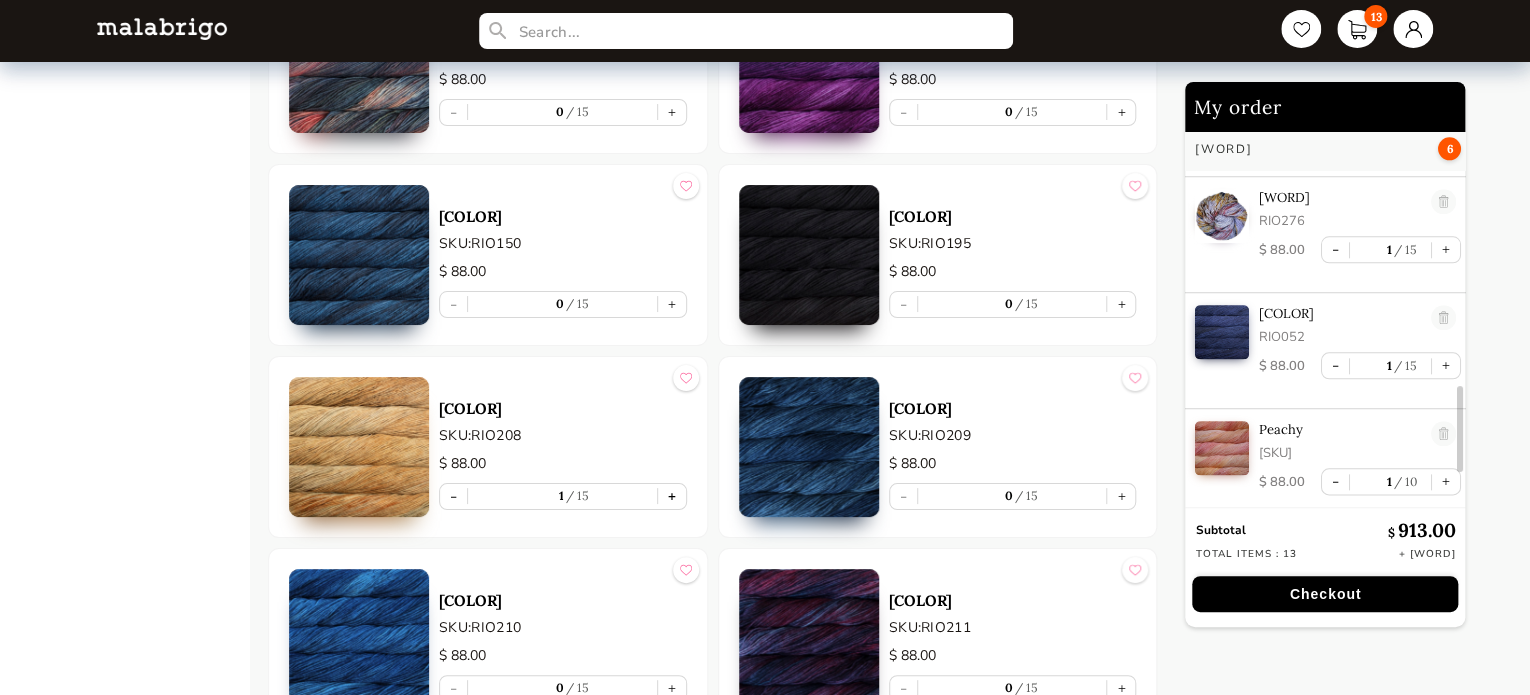 scroll, scrollTop: 1196, scrollLeft: 0, axis: vertical 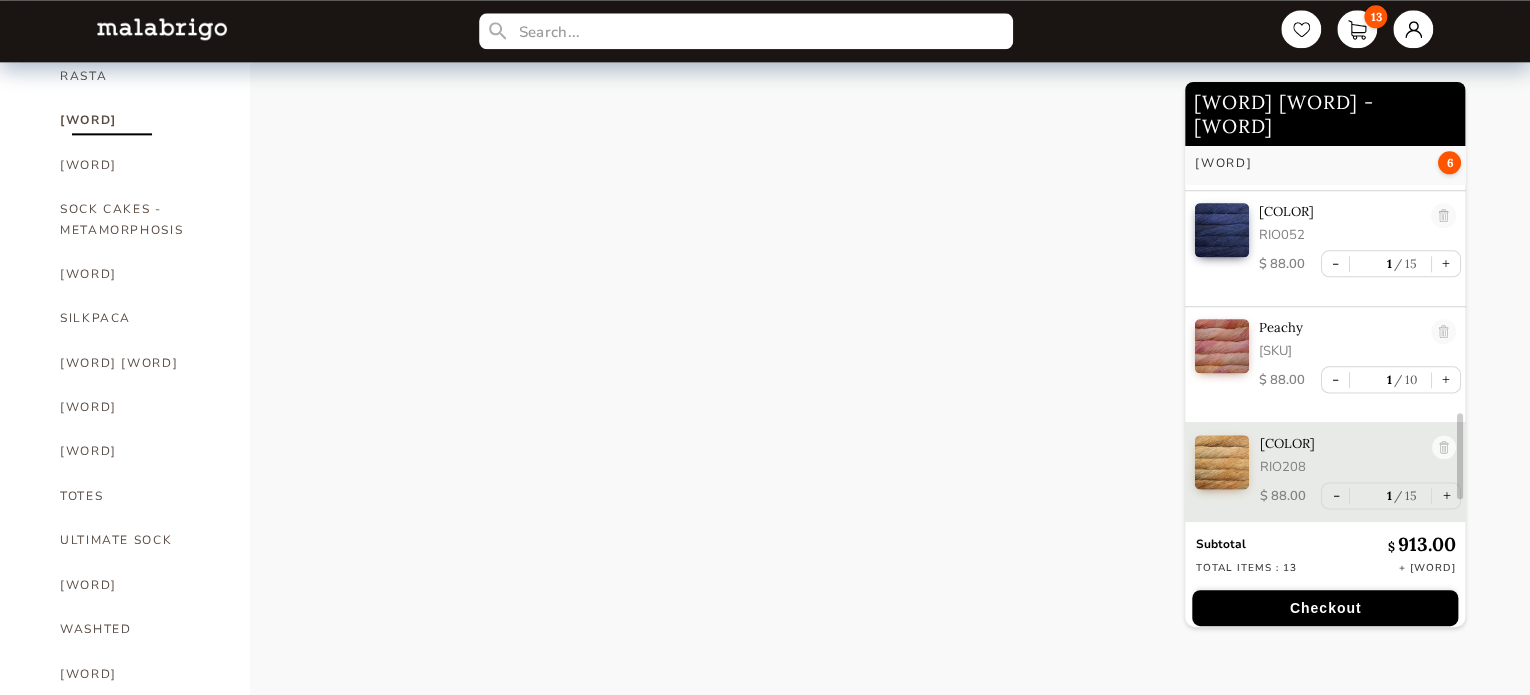 select on "SKU" 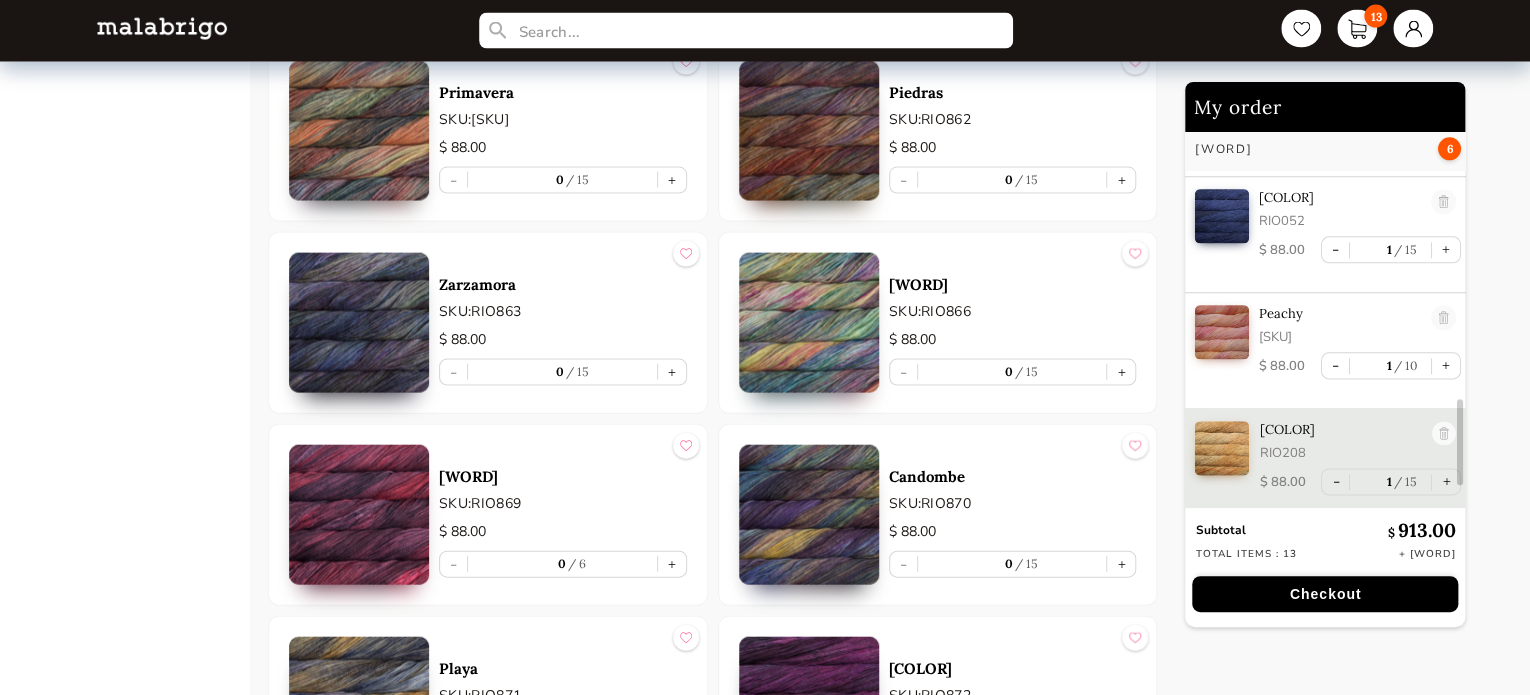 scroll, scrollTop: 9644, scrollLeft: 0, axis: vertical 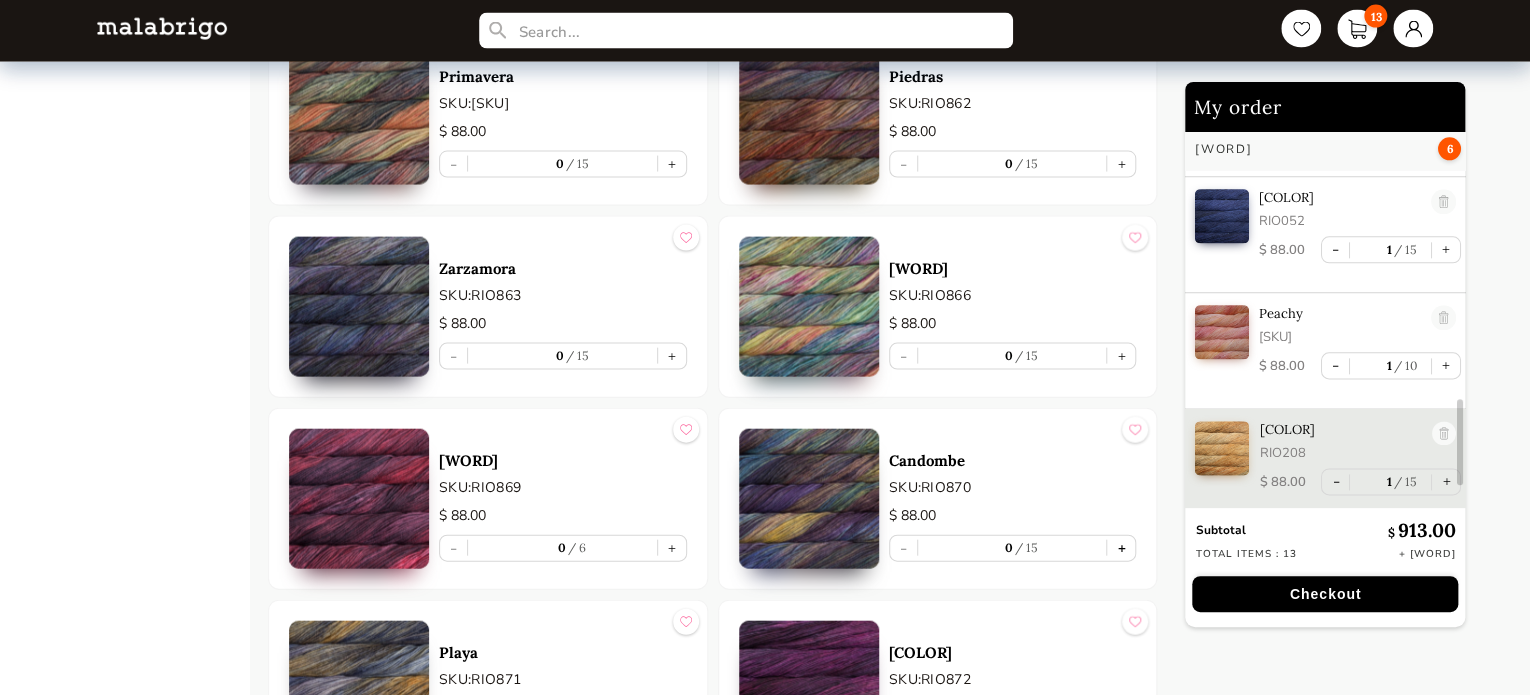 click on "+" at bounding box center (1121, 548) 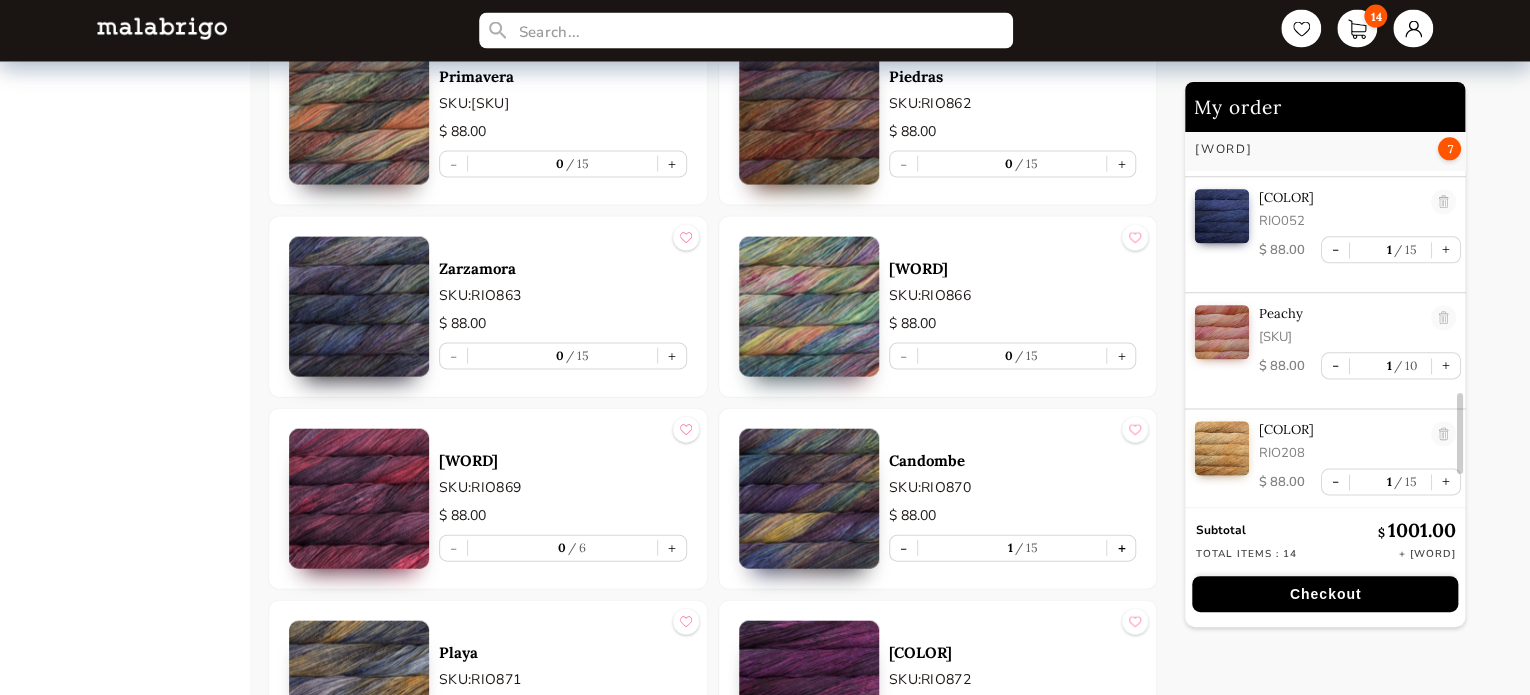scroll, scrollTop: 1285, scrollLeft: 0, axis: vertical 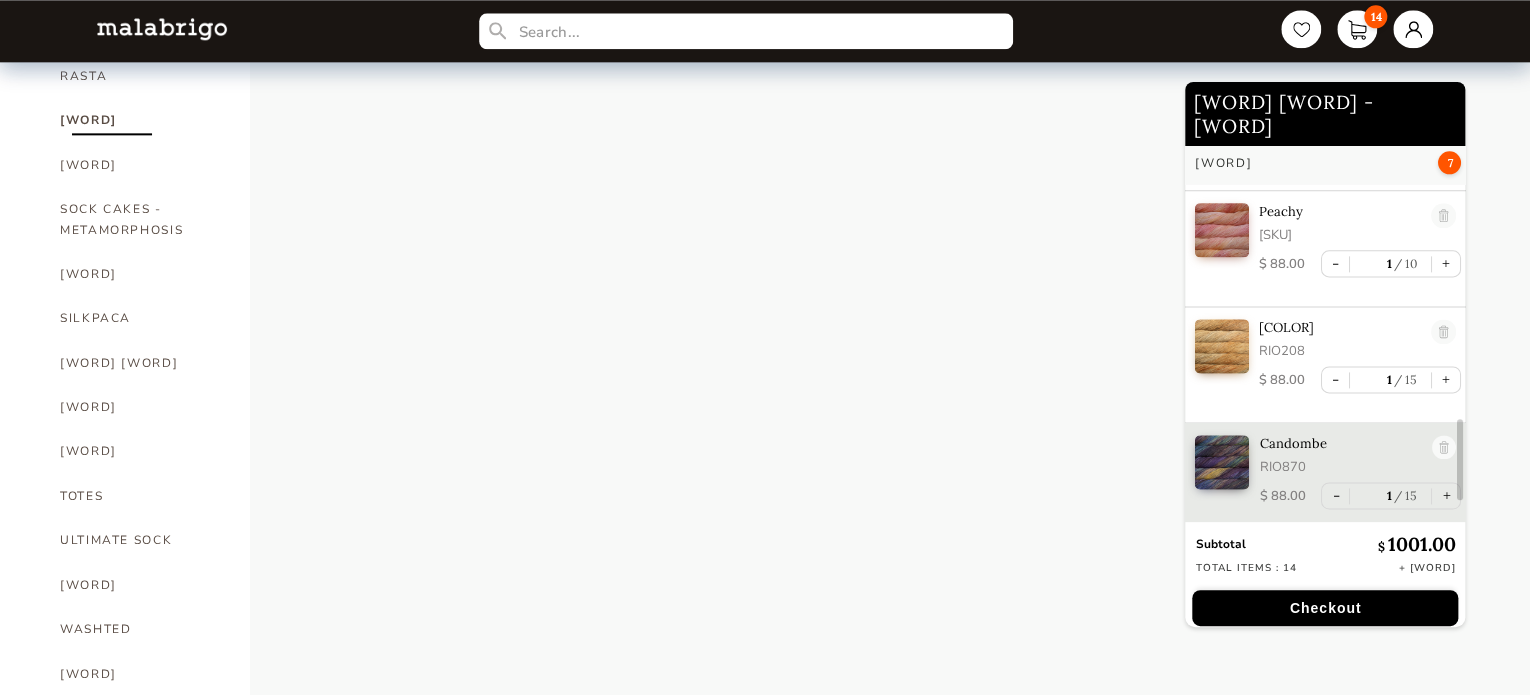 select on "SKU" 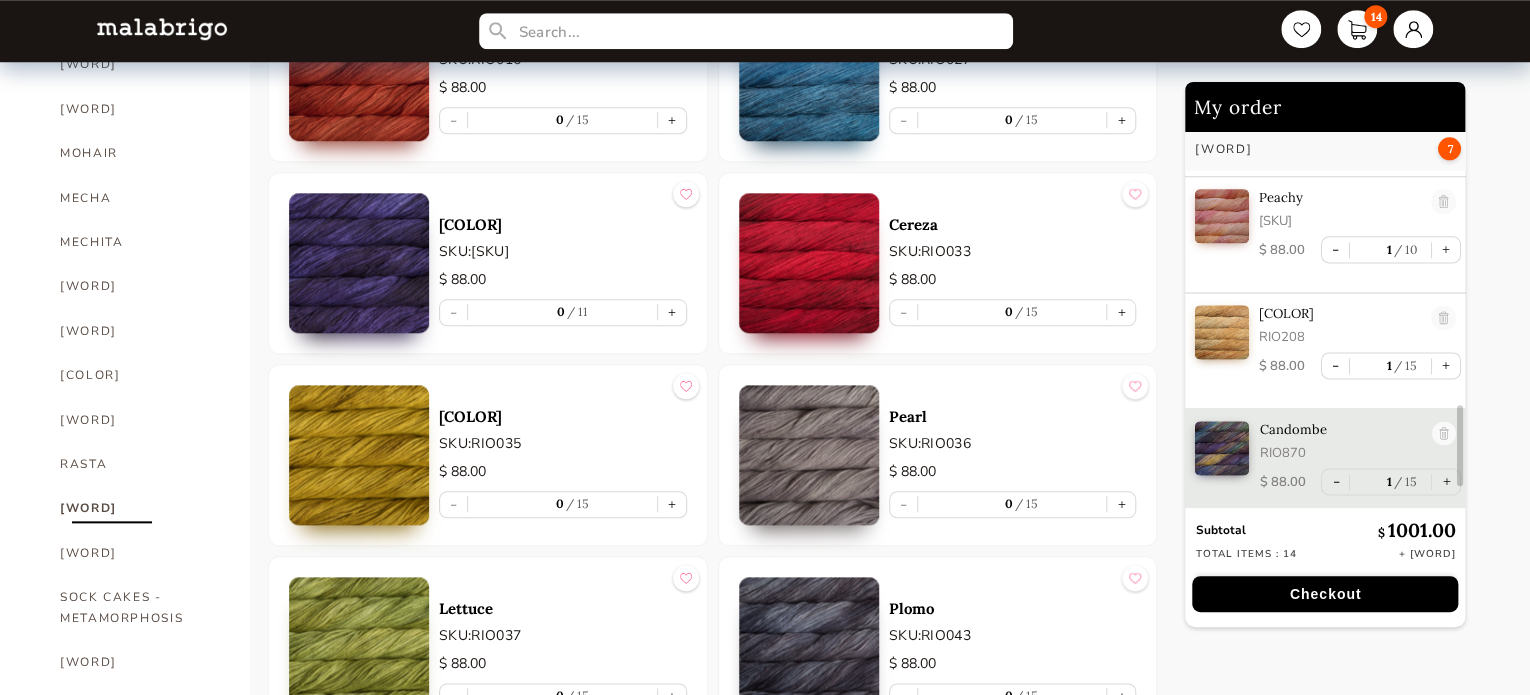scroll, scrollTop: 744, scrollLeft: 0, axis: vertical 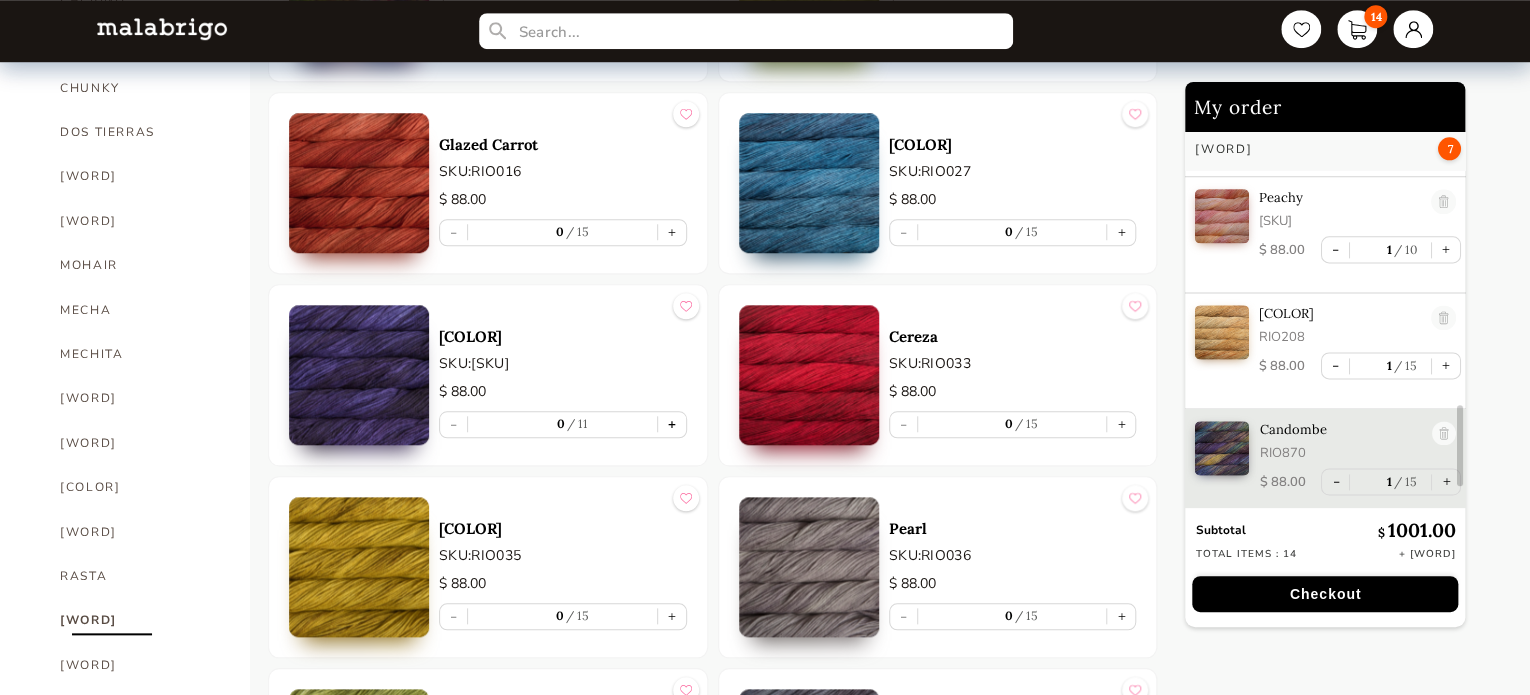 click on "+" at bounding box center (672, 424) 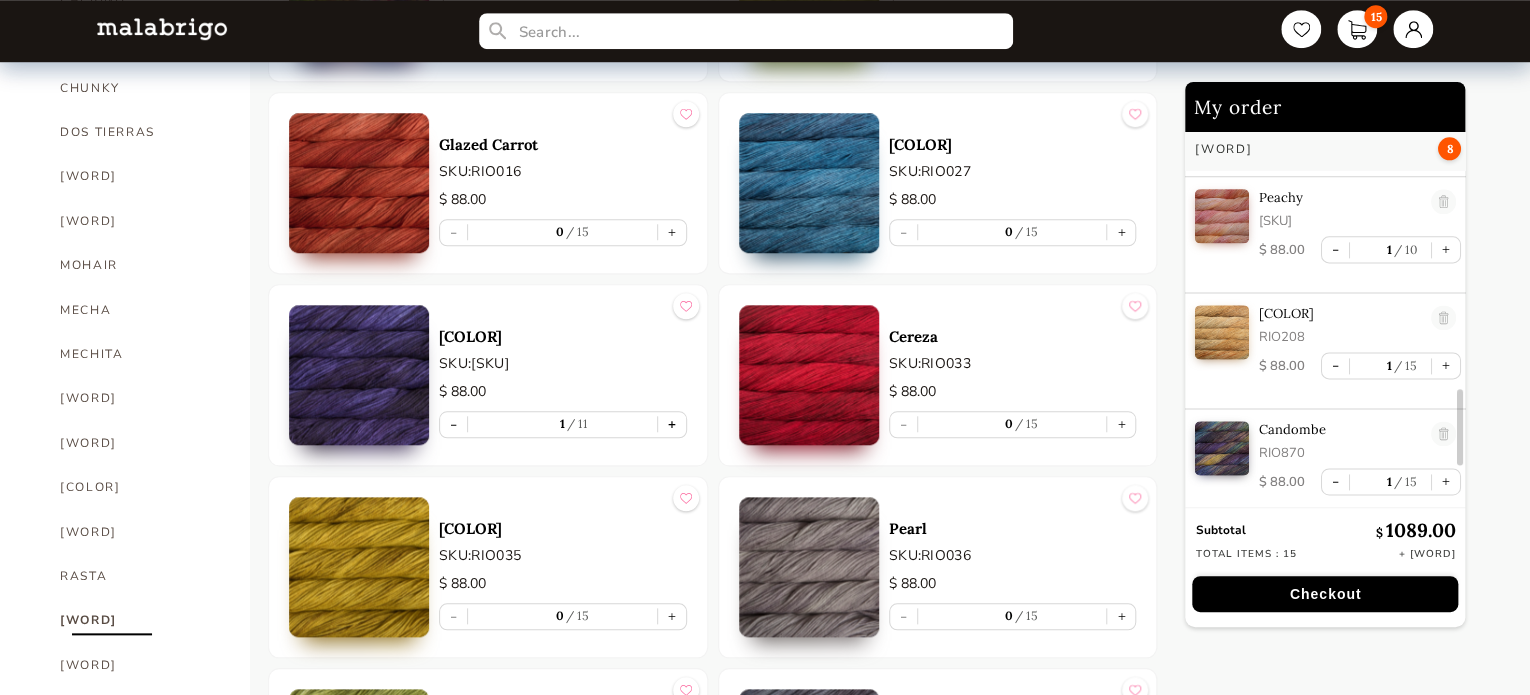 scroll, scrollTop: 1428, scrollLeft: 0, axis: vertical 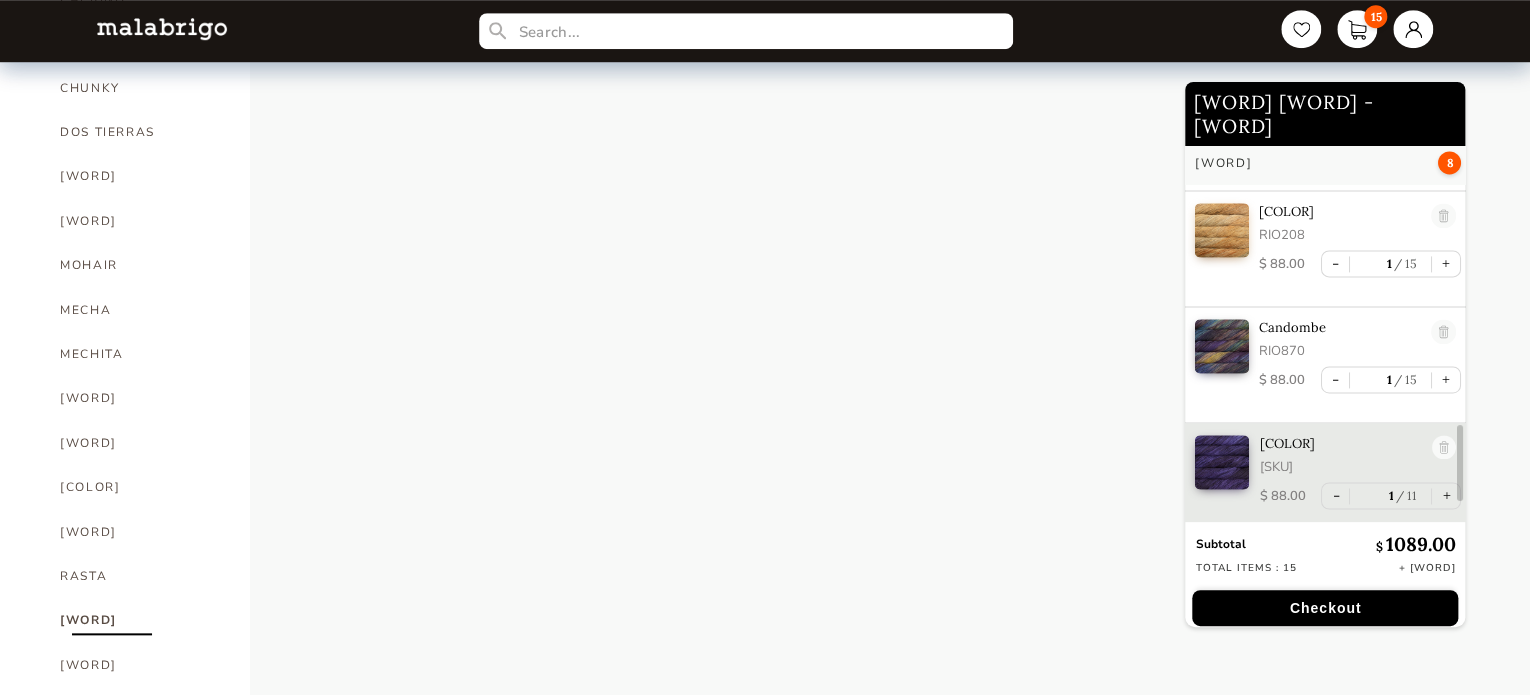 select on "SKU" 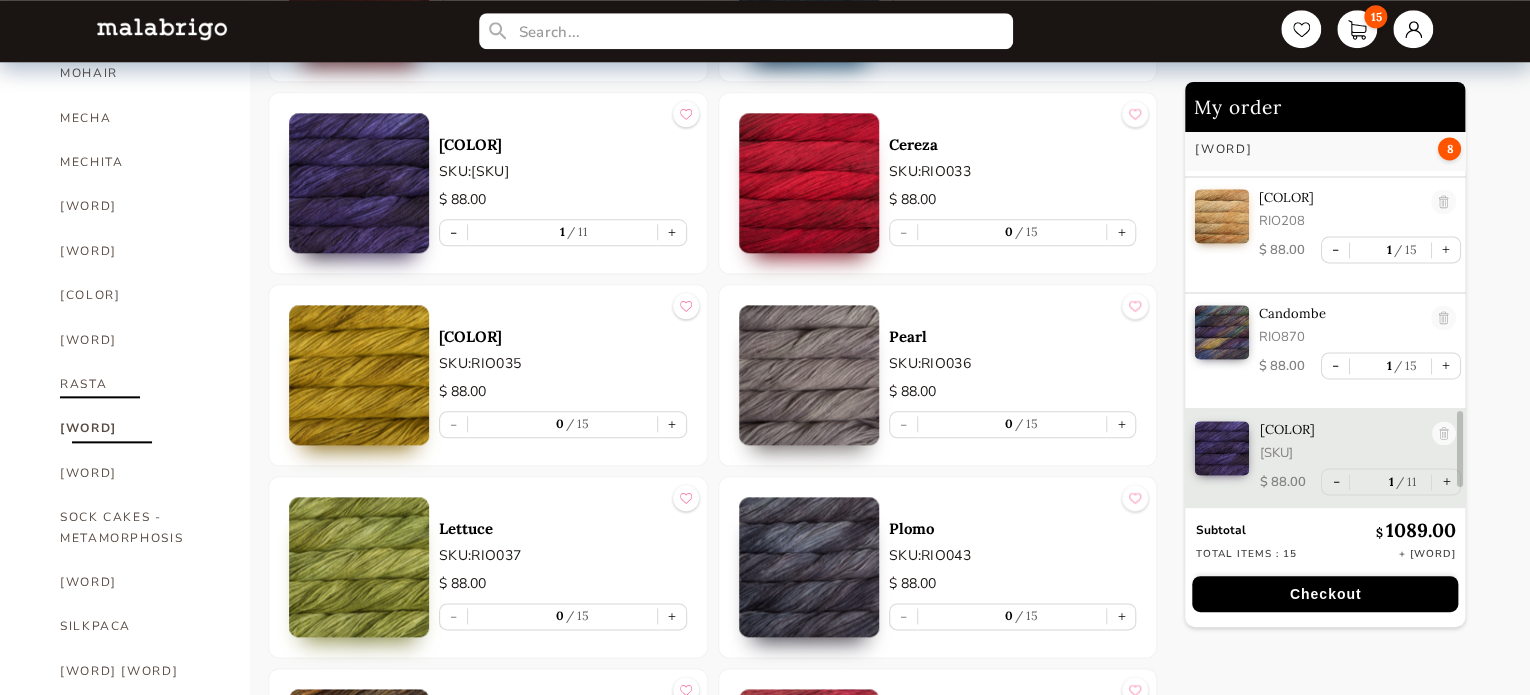 scroll, scrollTop: 944, scrollLeft: 0, axis: vertical 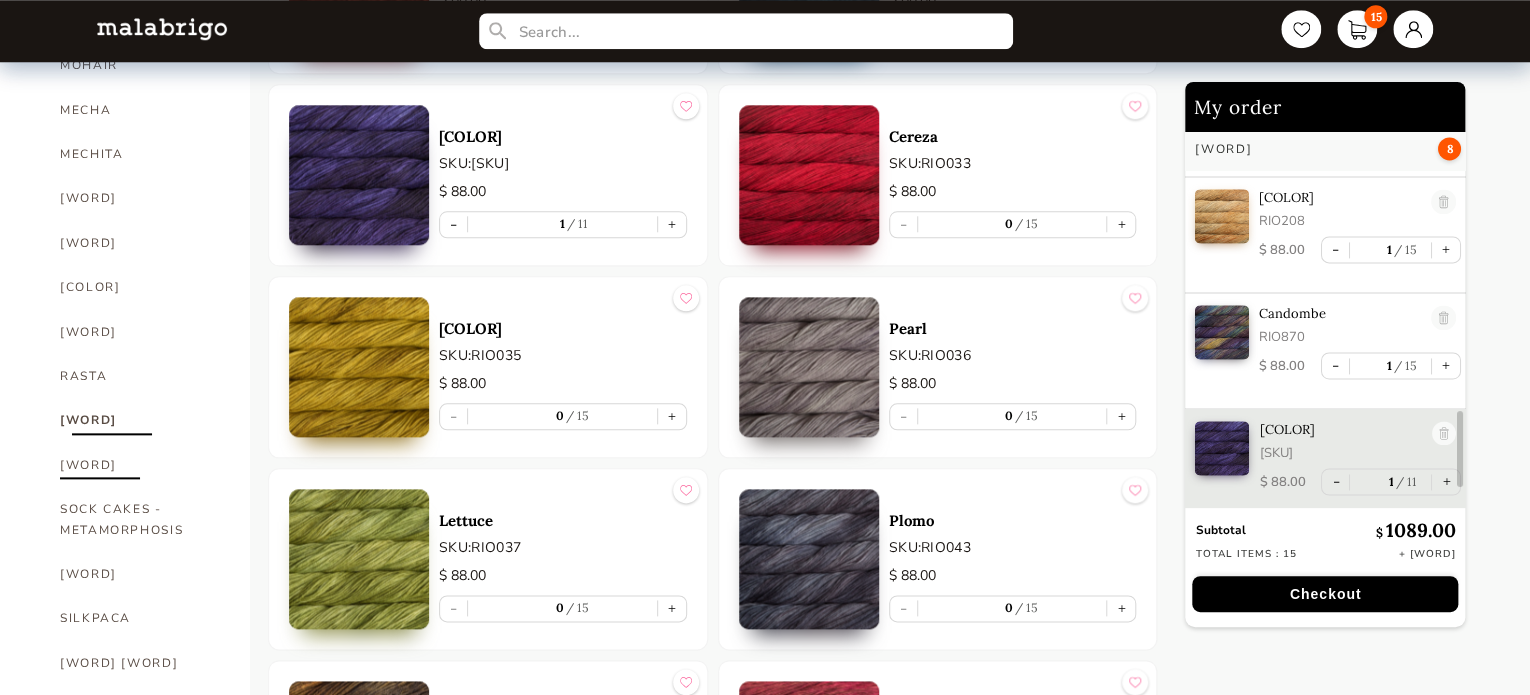 click on "[WORD]" at bounding box center (140, 465) 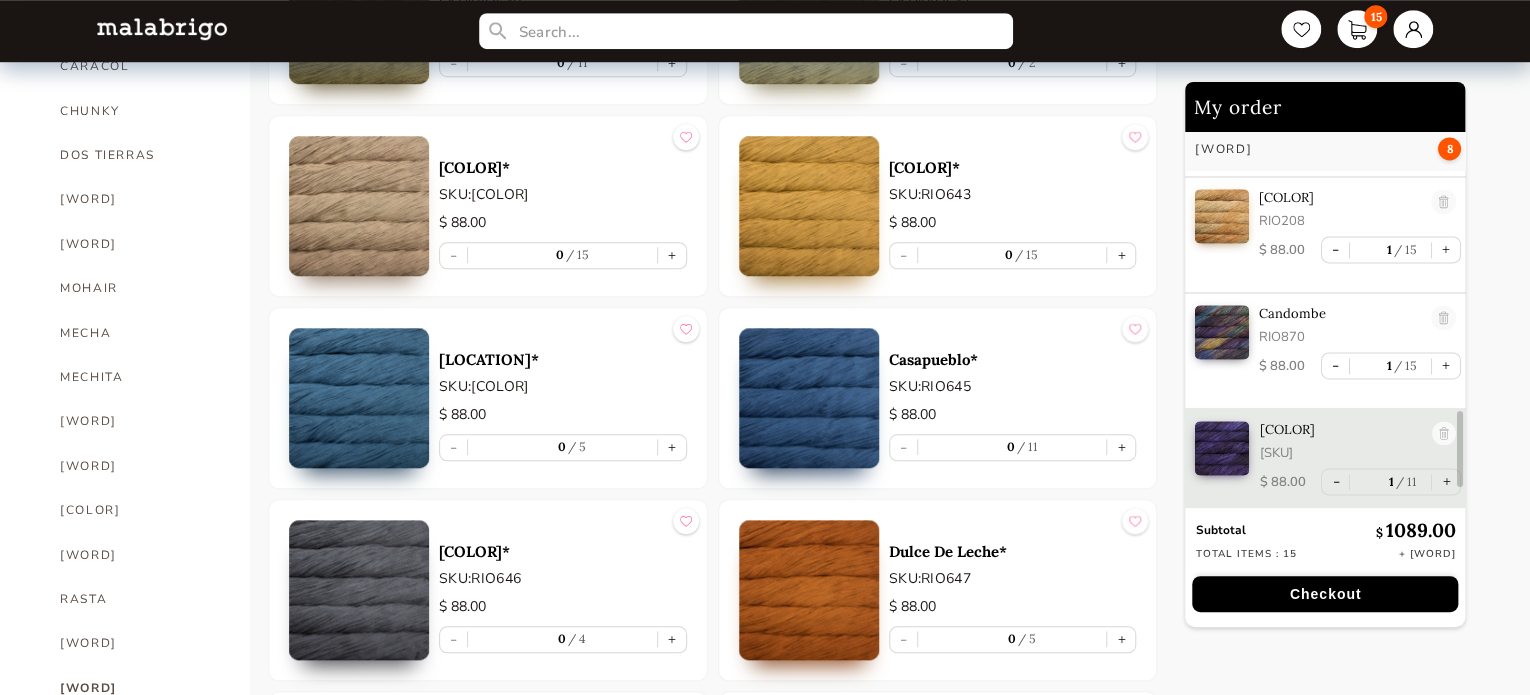 scroll, scrollTop: 718, scrollLeft: 0, axis: vertical 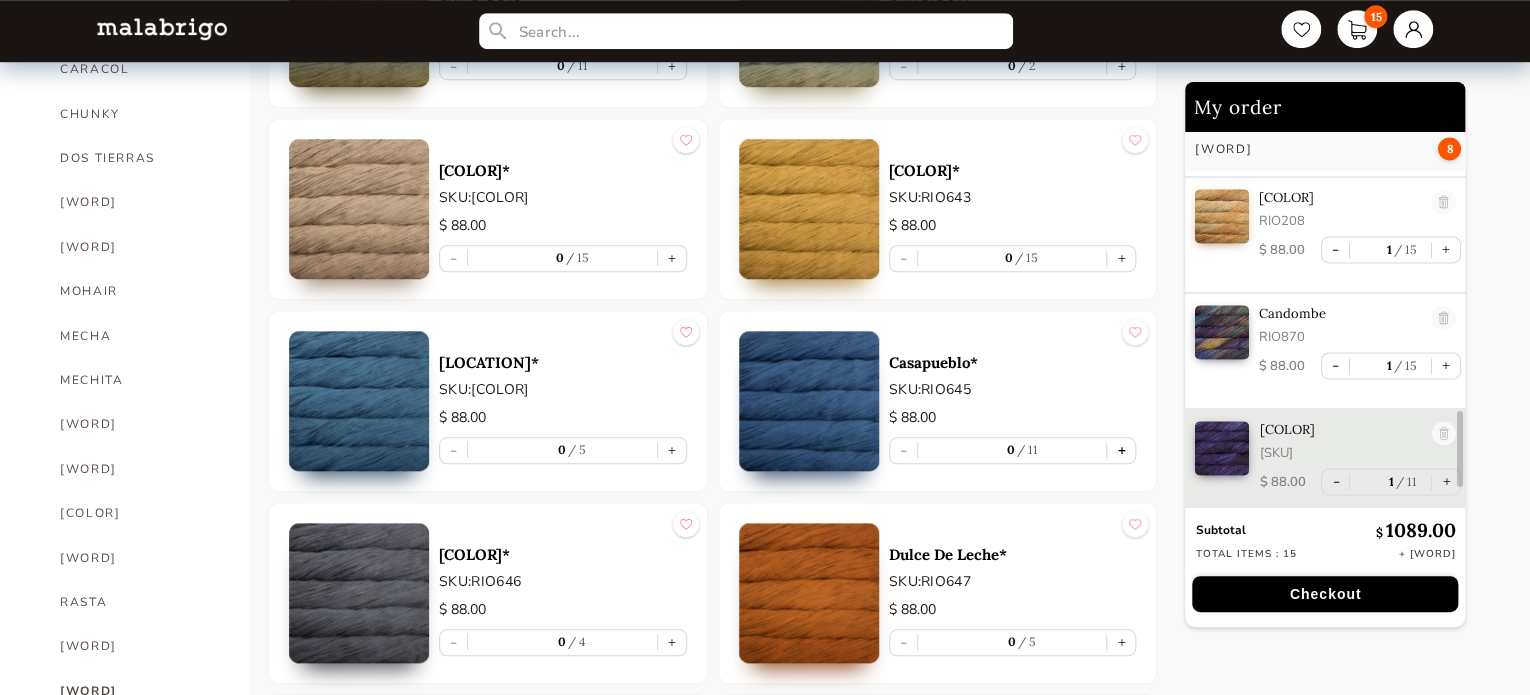 click on "+" at bounding box center (1121, 450) 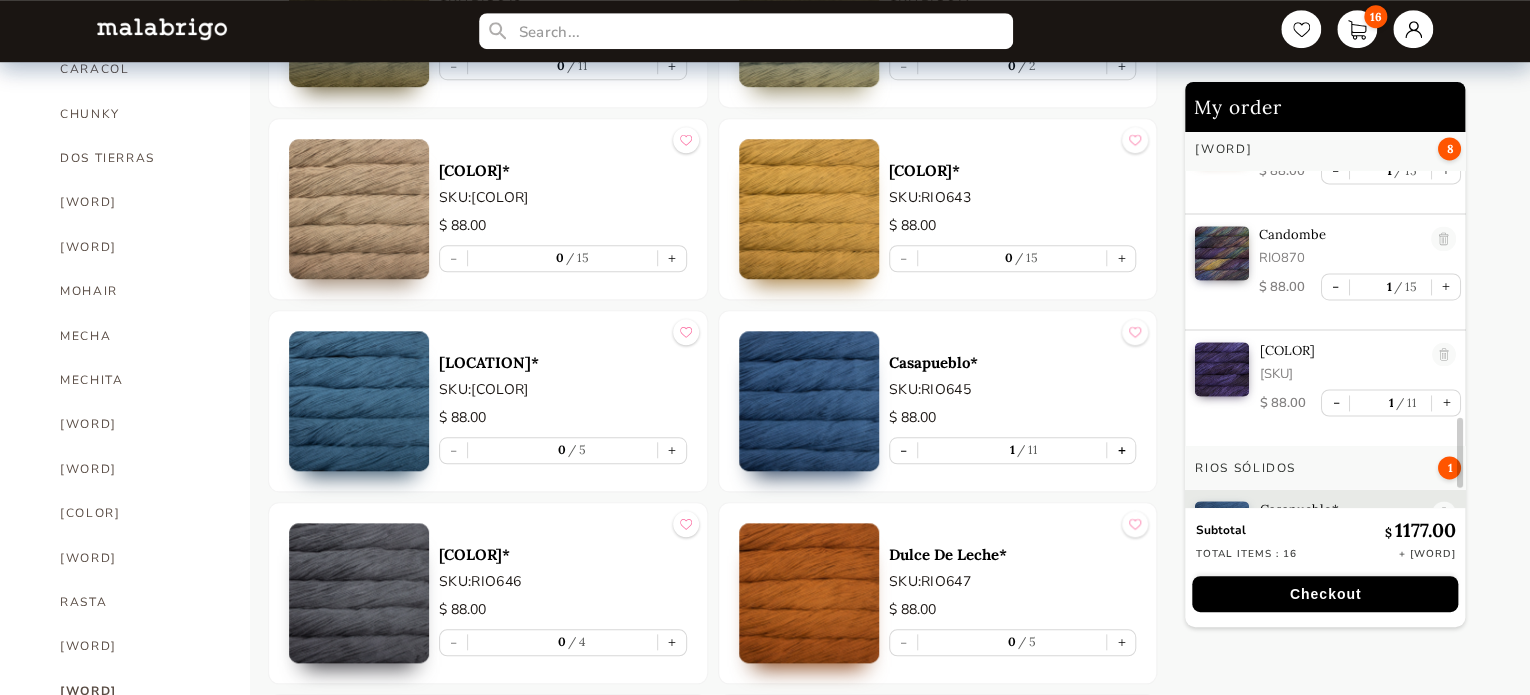 scroll, scrollTop: 1588, scrollLeft: 0, axis: vertical 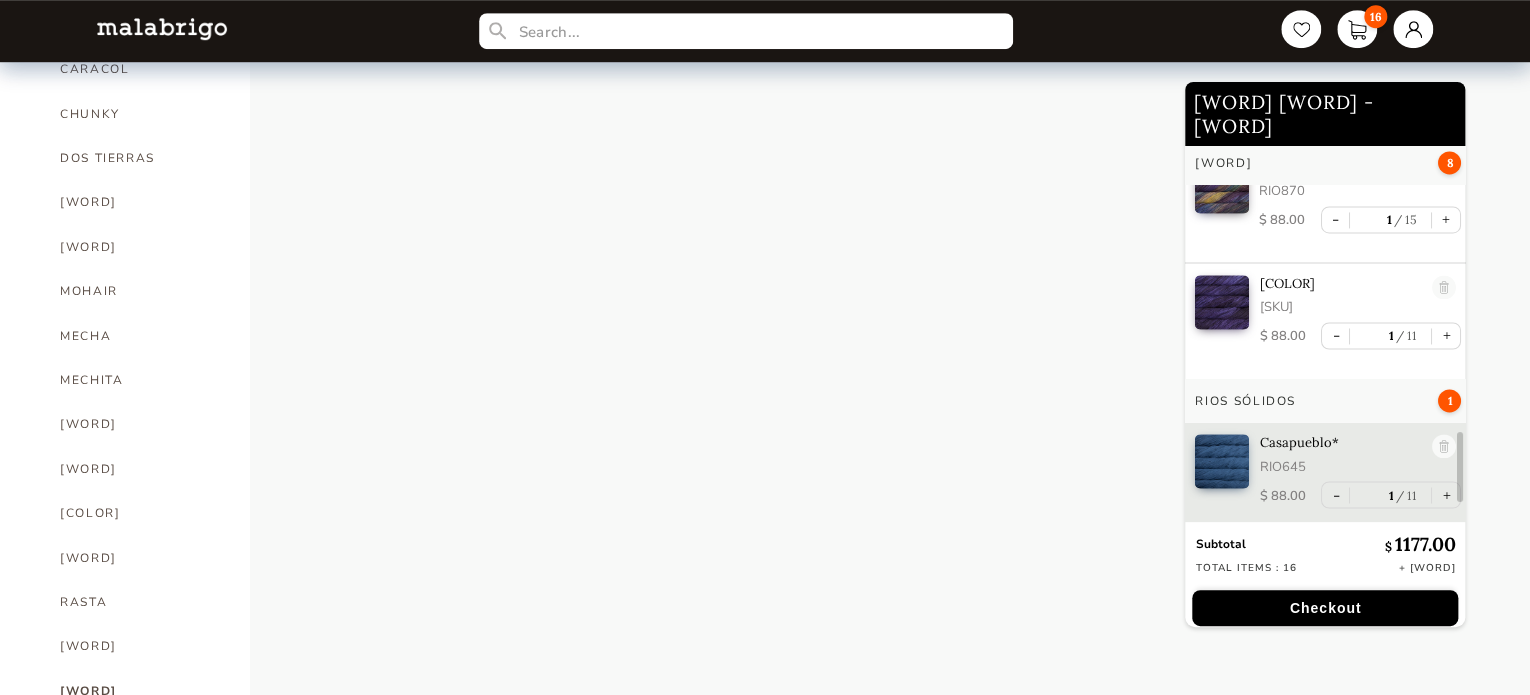 select on "SKU" 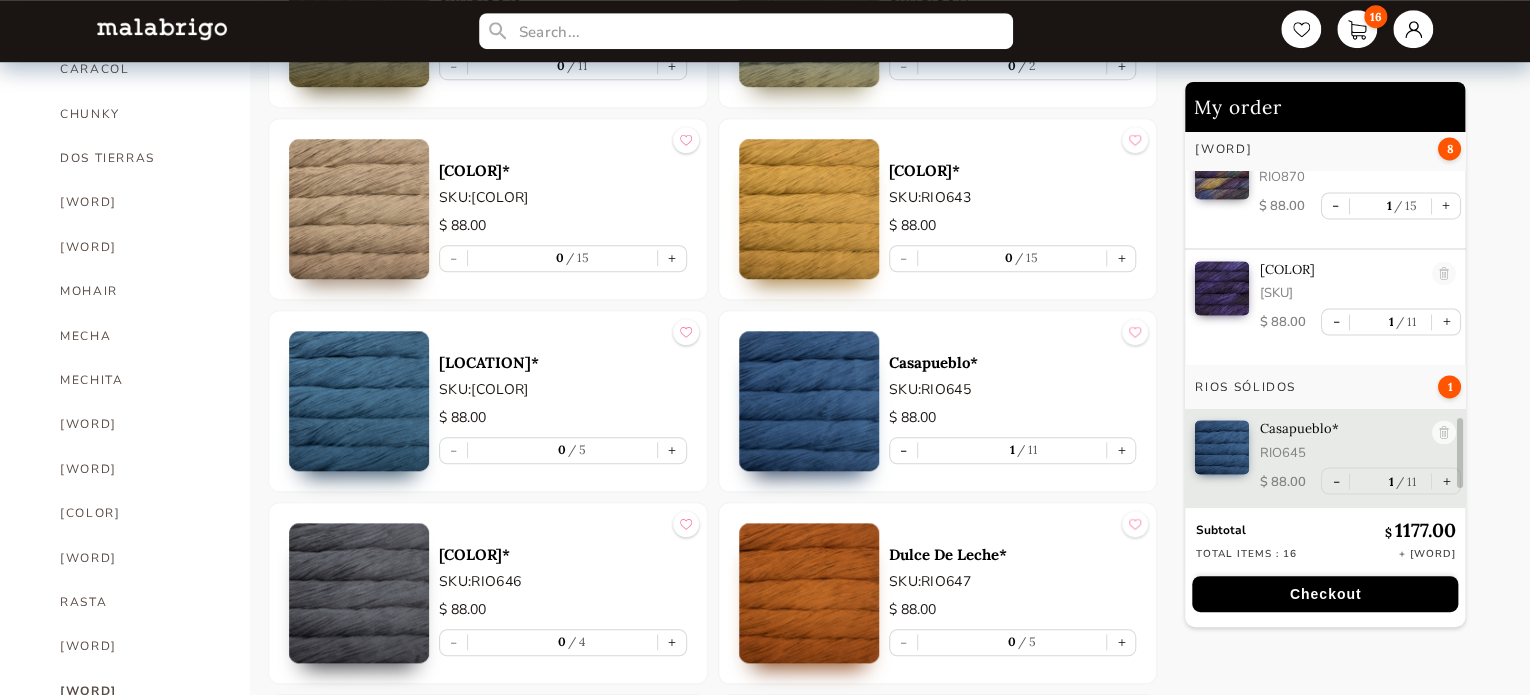 click on "Checkout" at bounding box center [1325, 594] 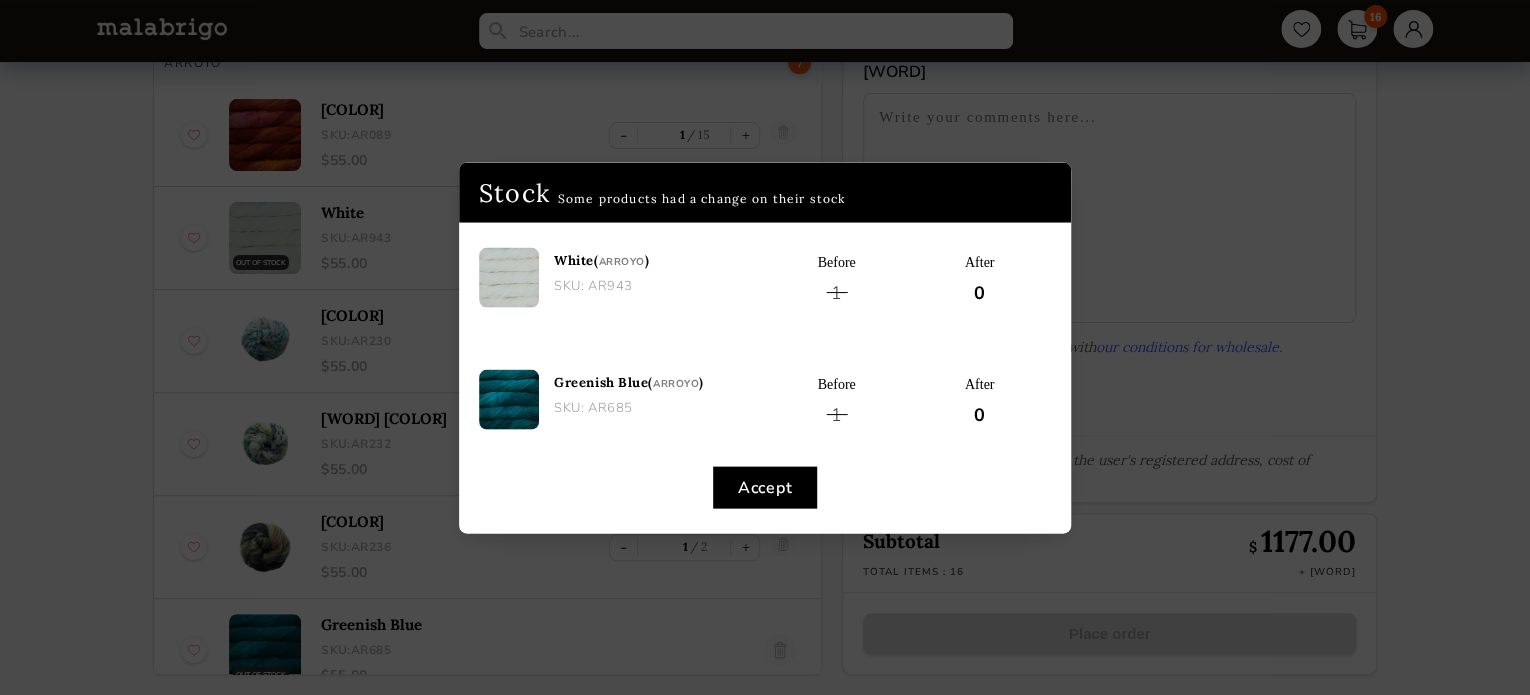 scroll, scrollTop: 124, scrollLeft: 0, axis: vertical 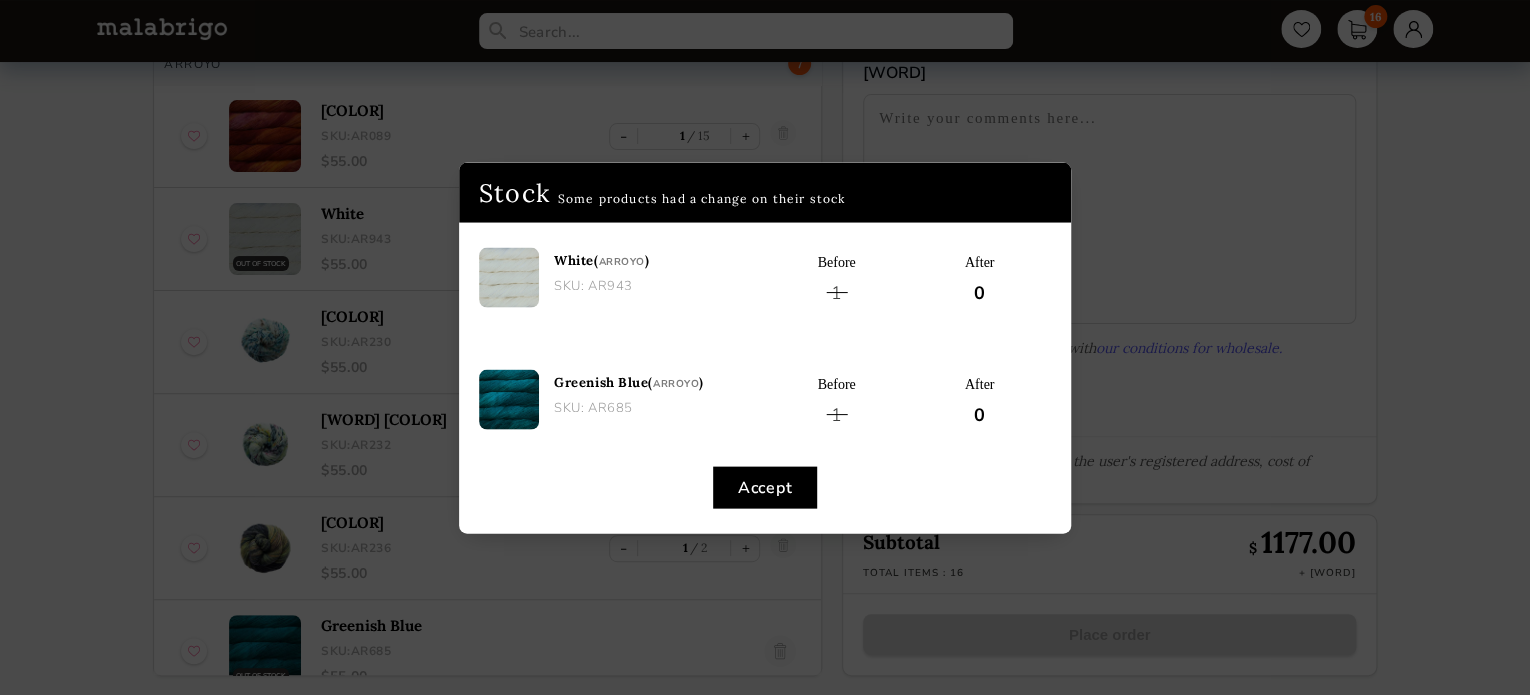 click on "Accept" at bounding box center (765, 487) 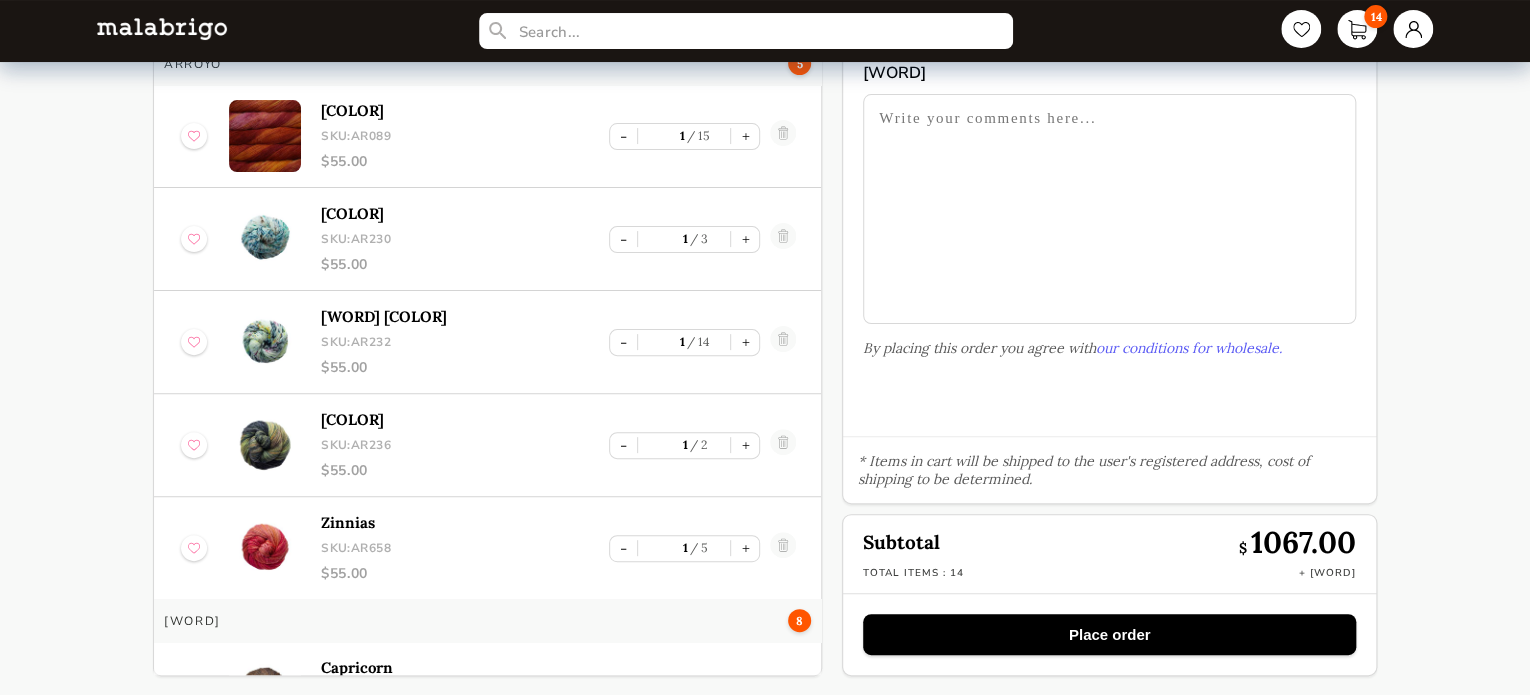click on "Place order" at bounding box center (1109, 634) 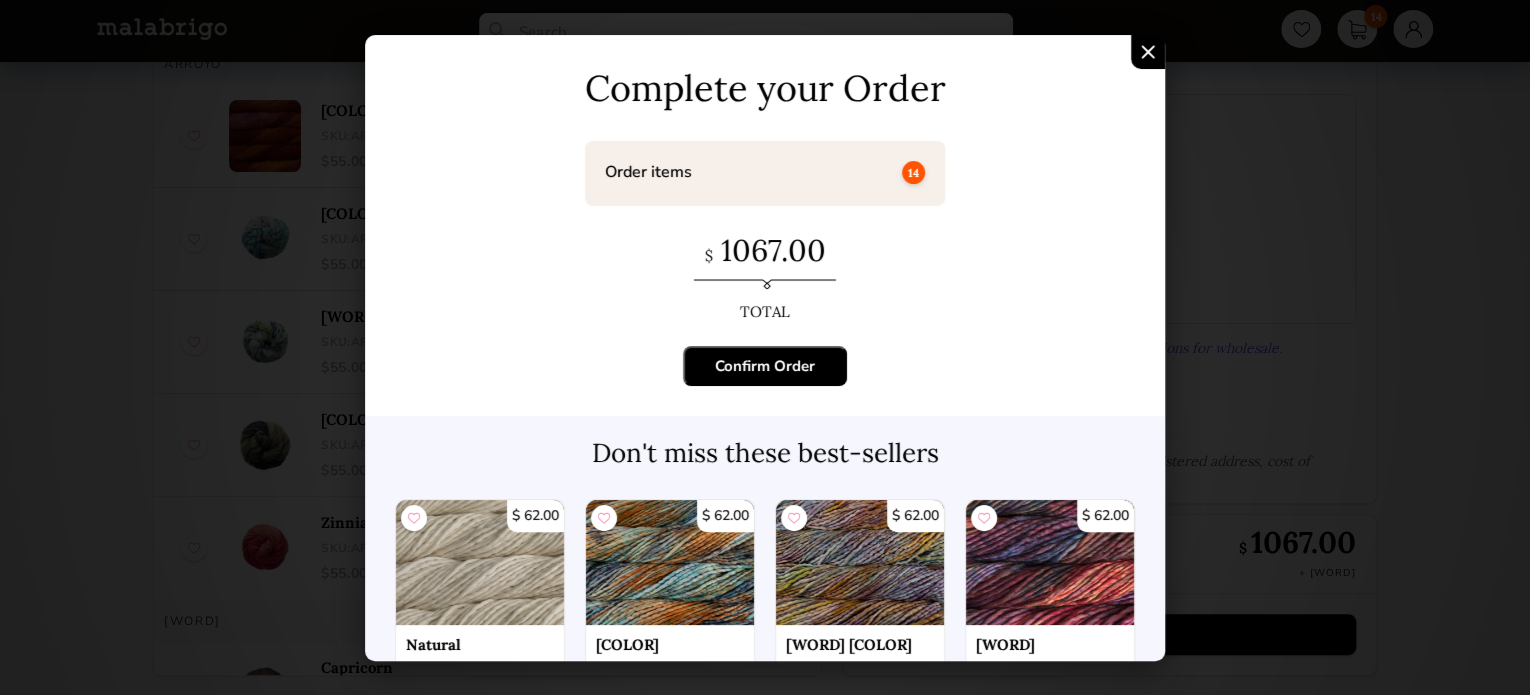 click on "Confirm Order" at bounding box center [765, 366] 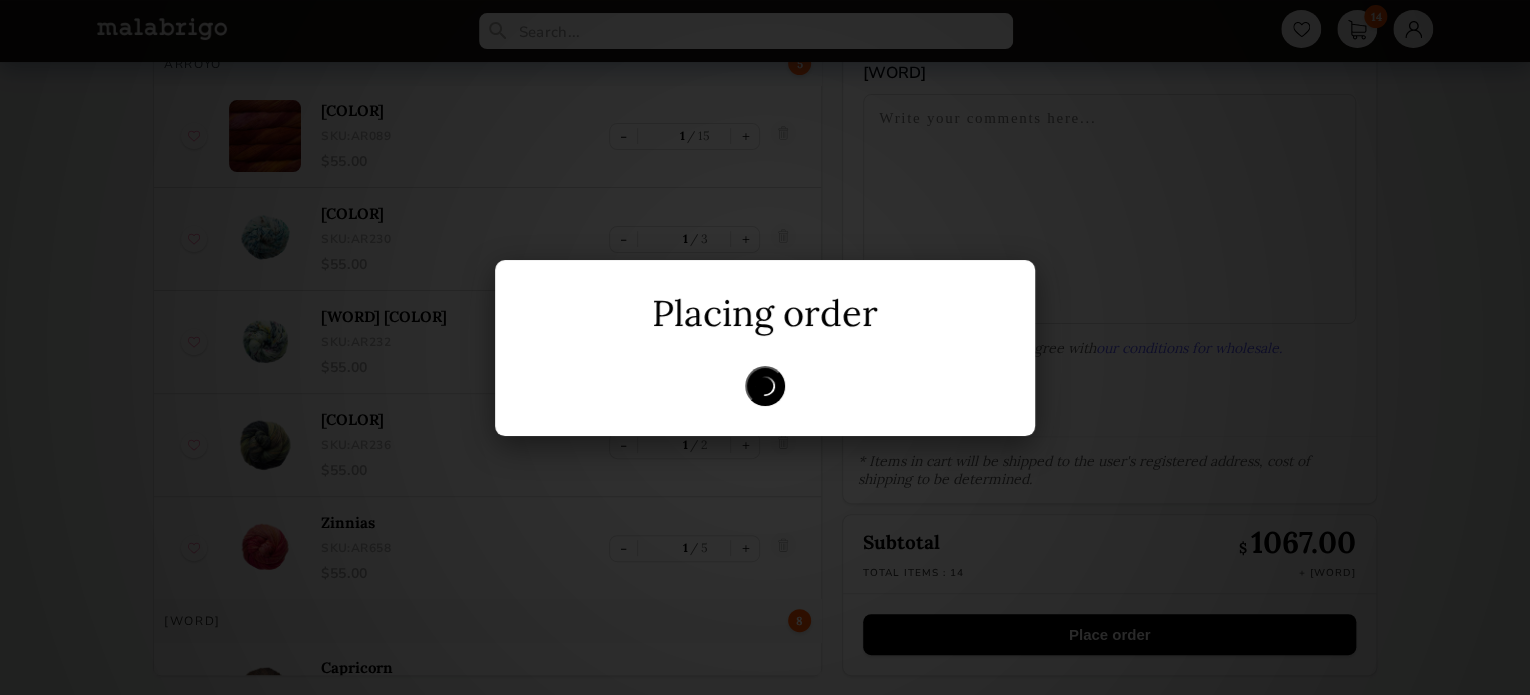 scroll, scrollTop: 0, scrollLeft: 0, axis: both 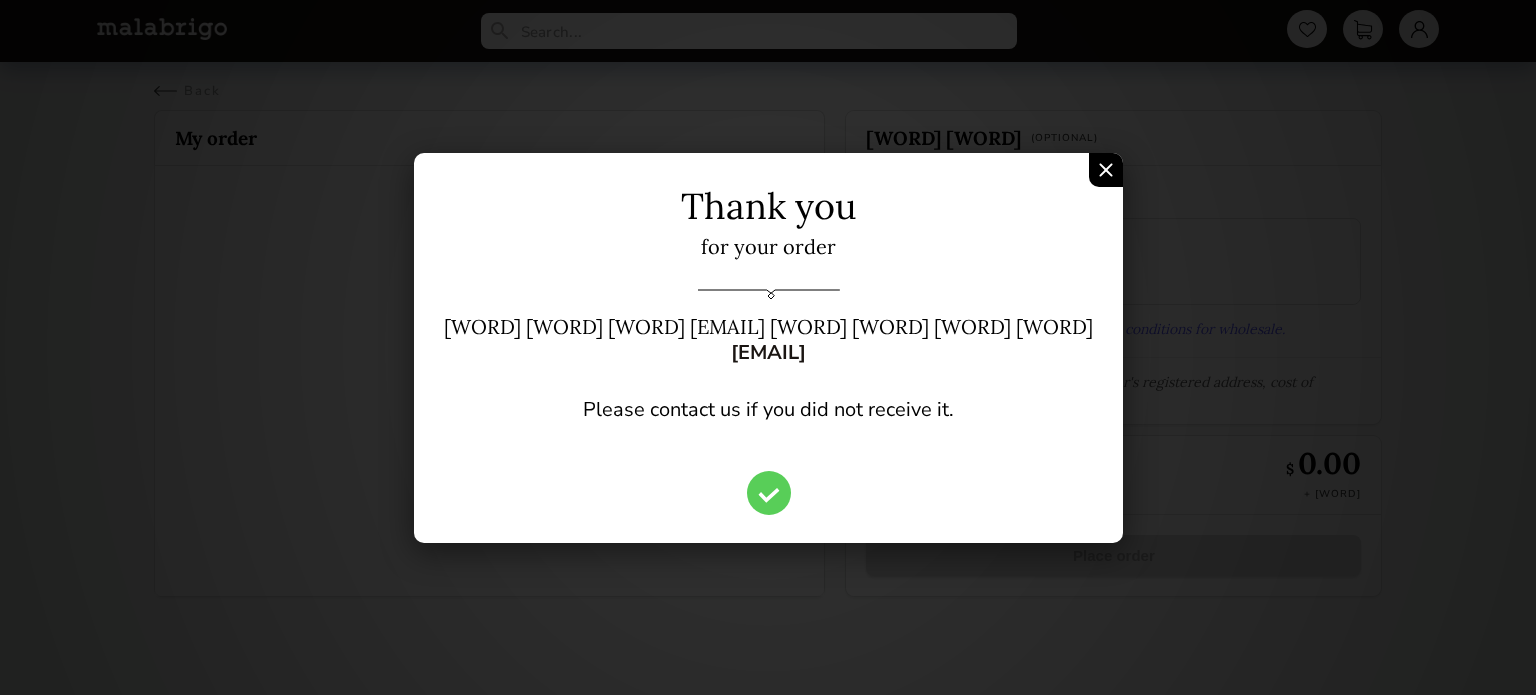 click at bounding box center [1106, 170] 